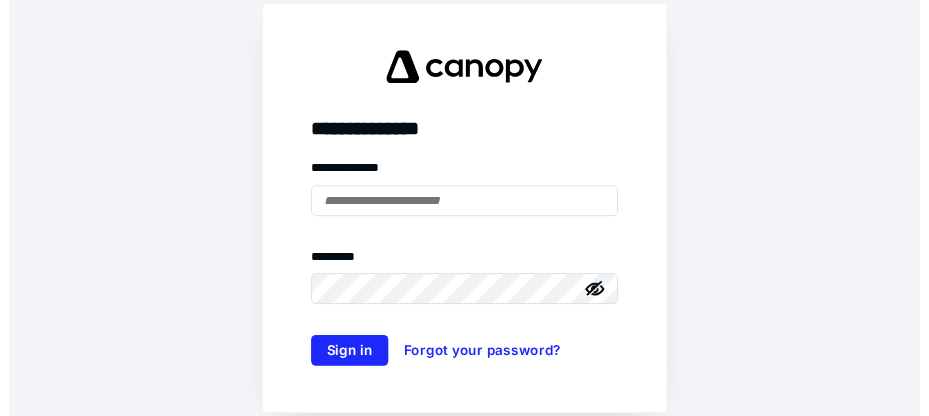 scroll, scrollTop: 0, scrollLeft: 0, axis: both 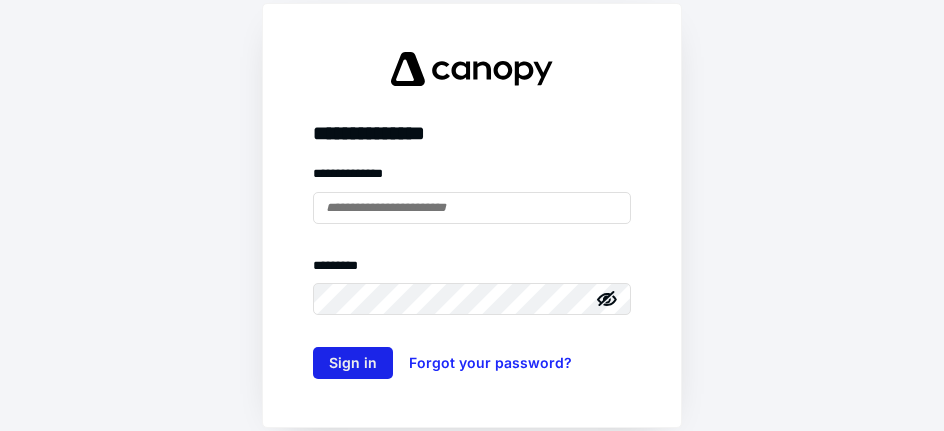type on "**********" 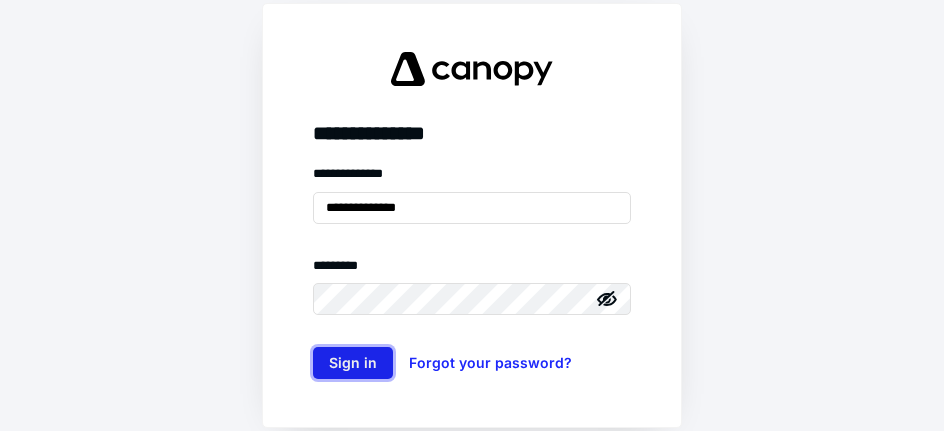 click on "Sign in" at bounding box center (353, 363) 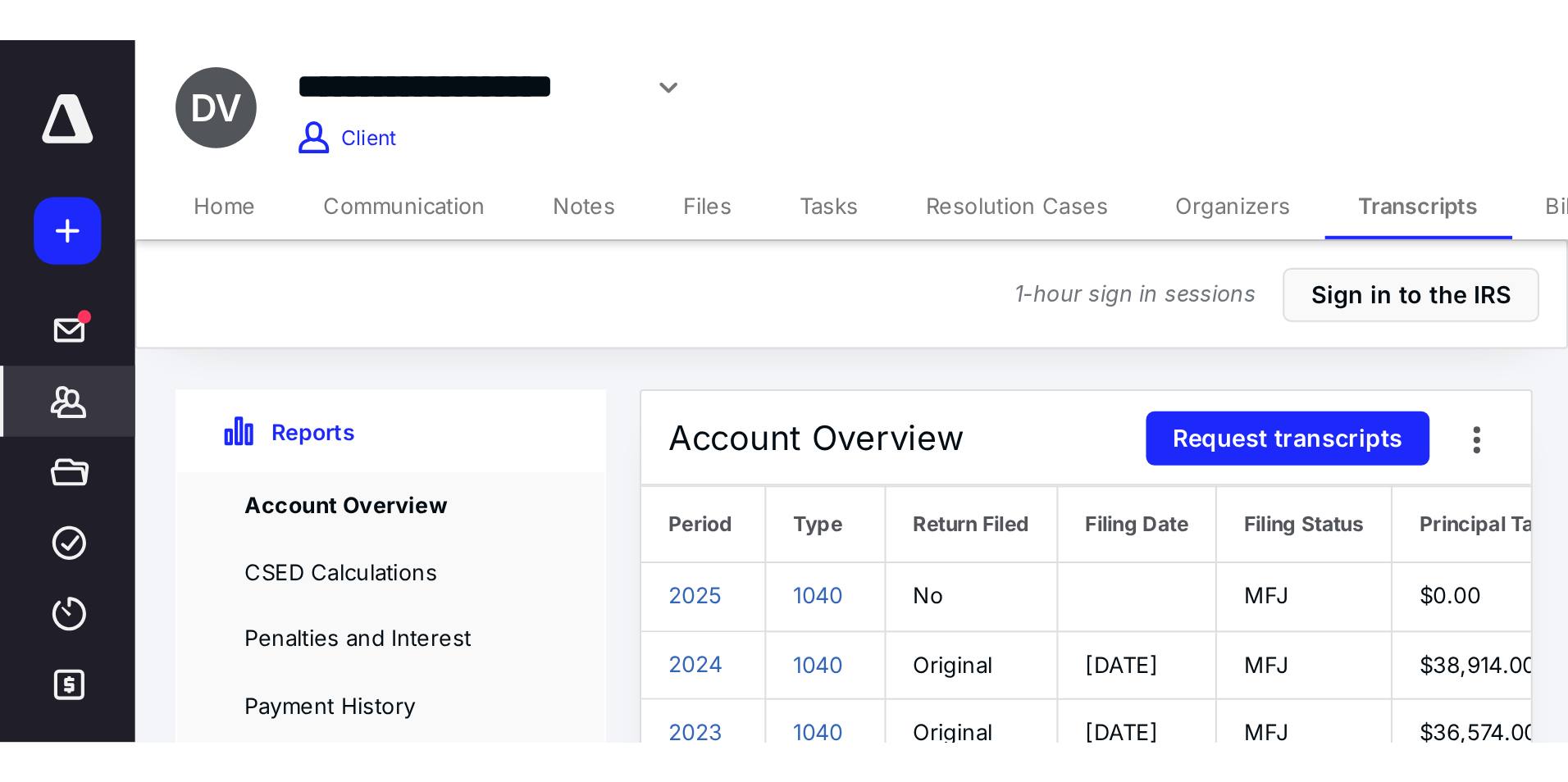 scroll, scrollTop: 0, scrollLeft: 0, axis: both 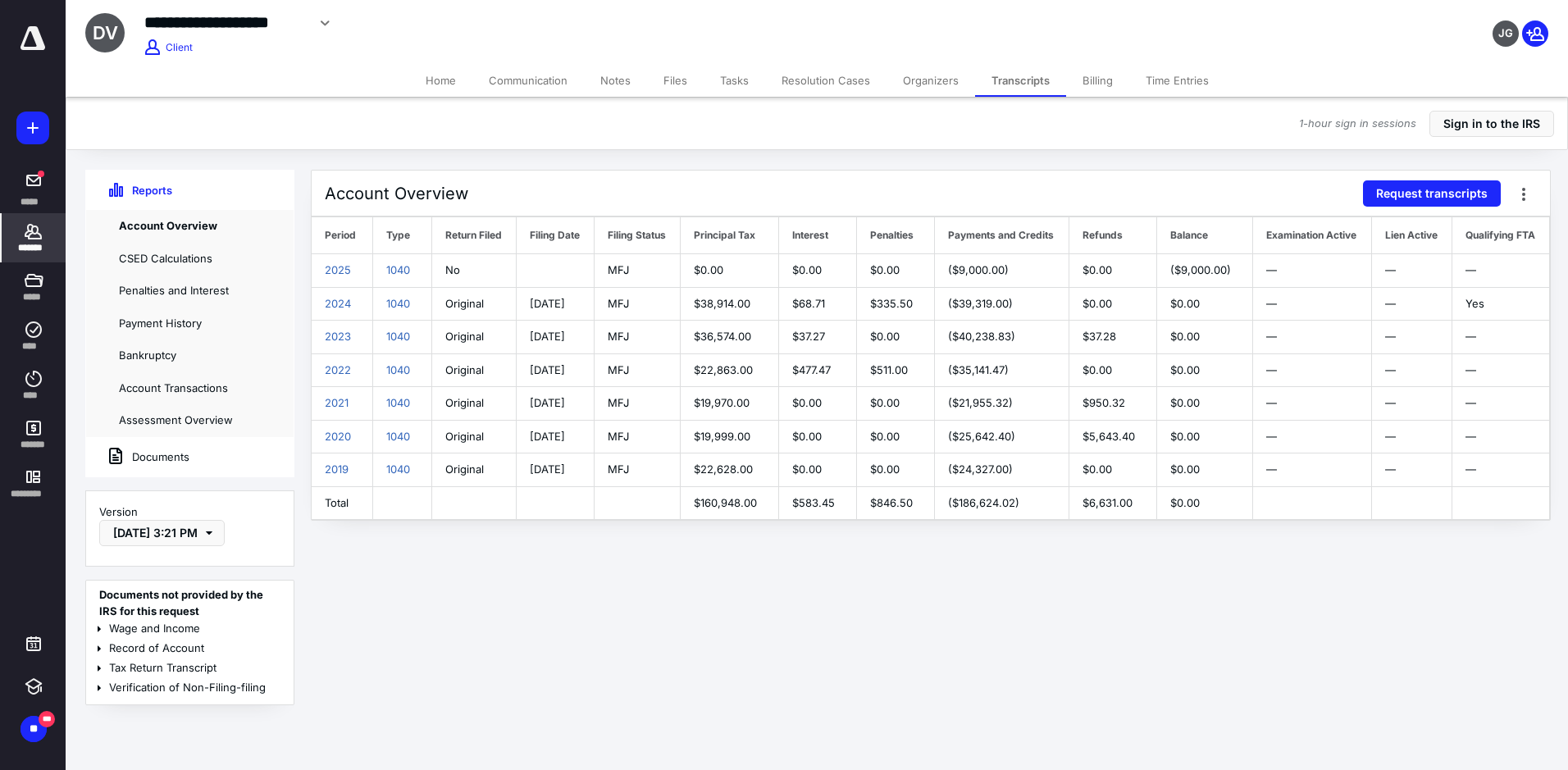 click 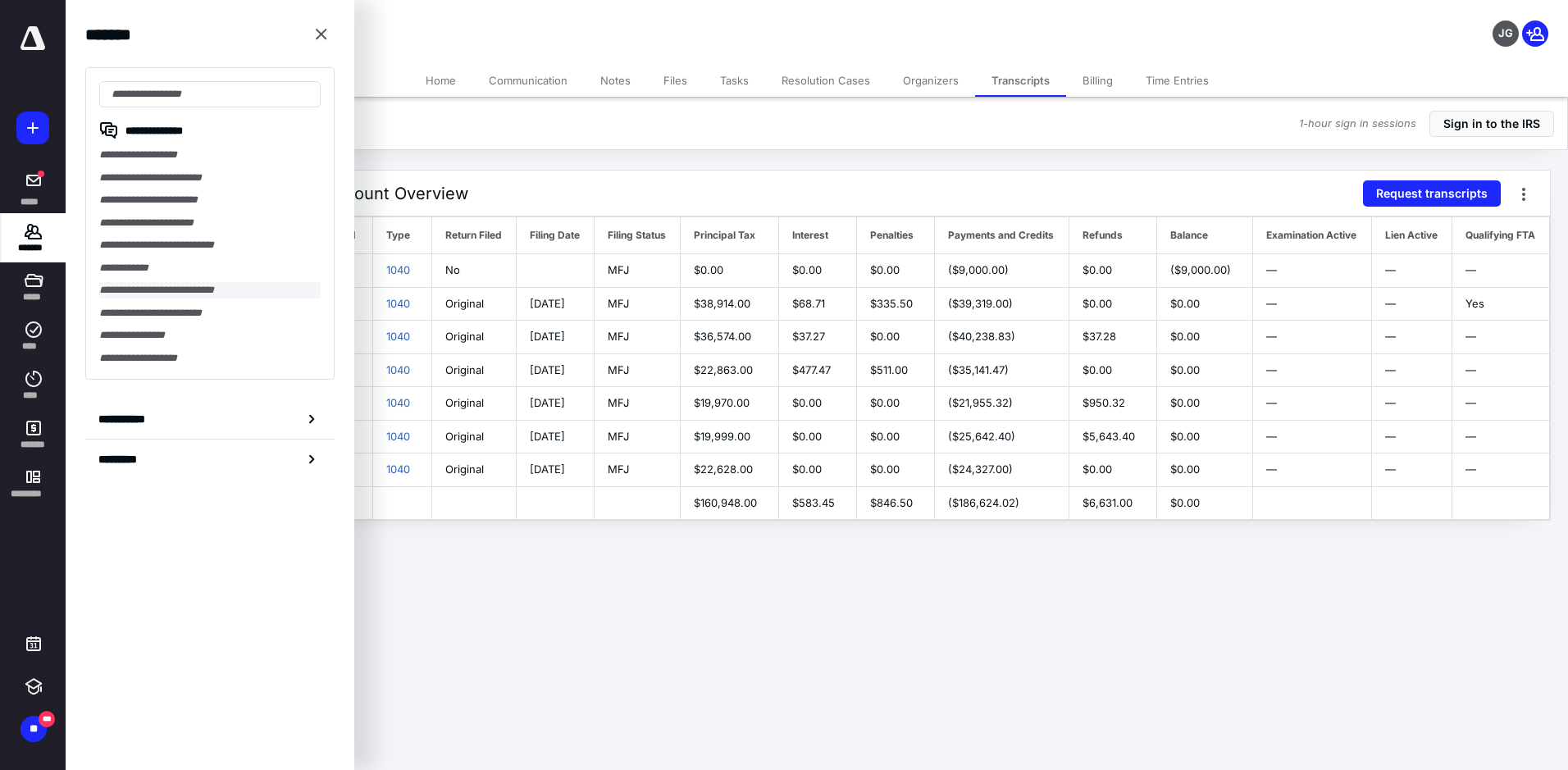 click on "**********" at bounding box center [210, 290] 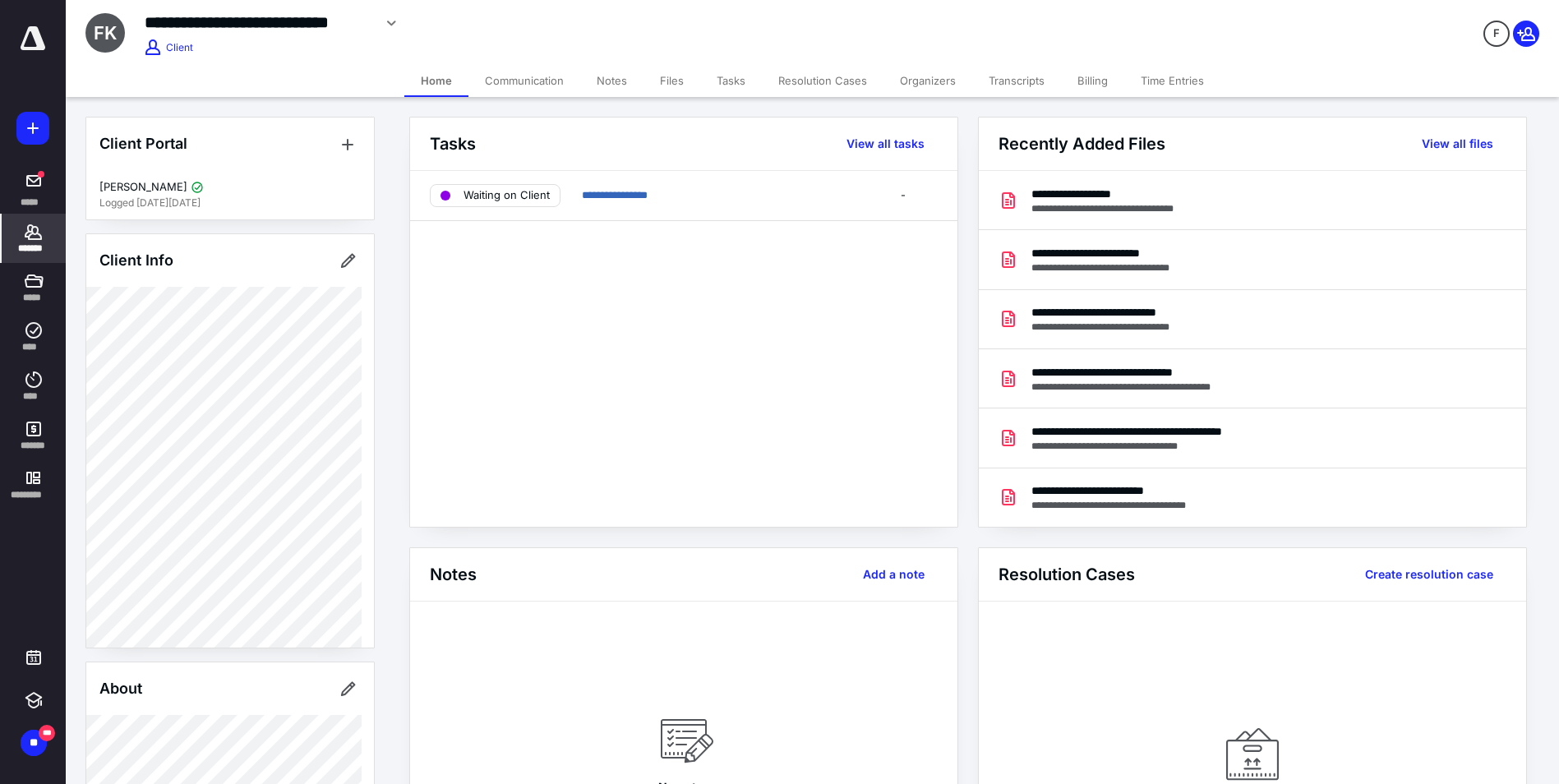 click on "Tasks" at bounding box center (731, 81) 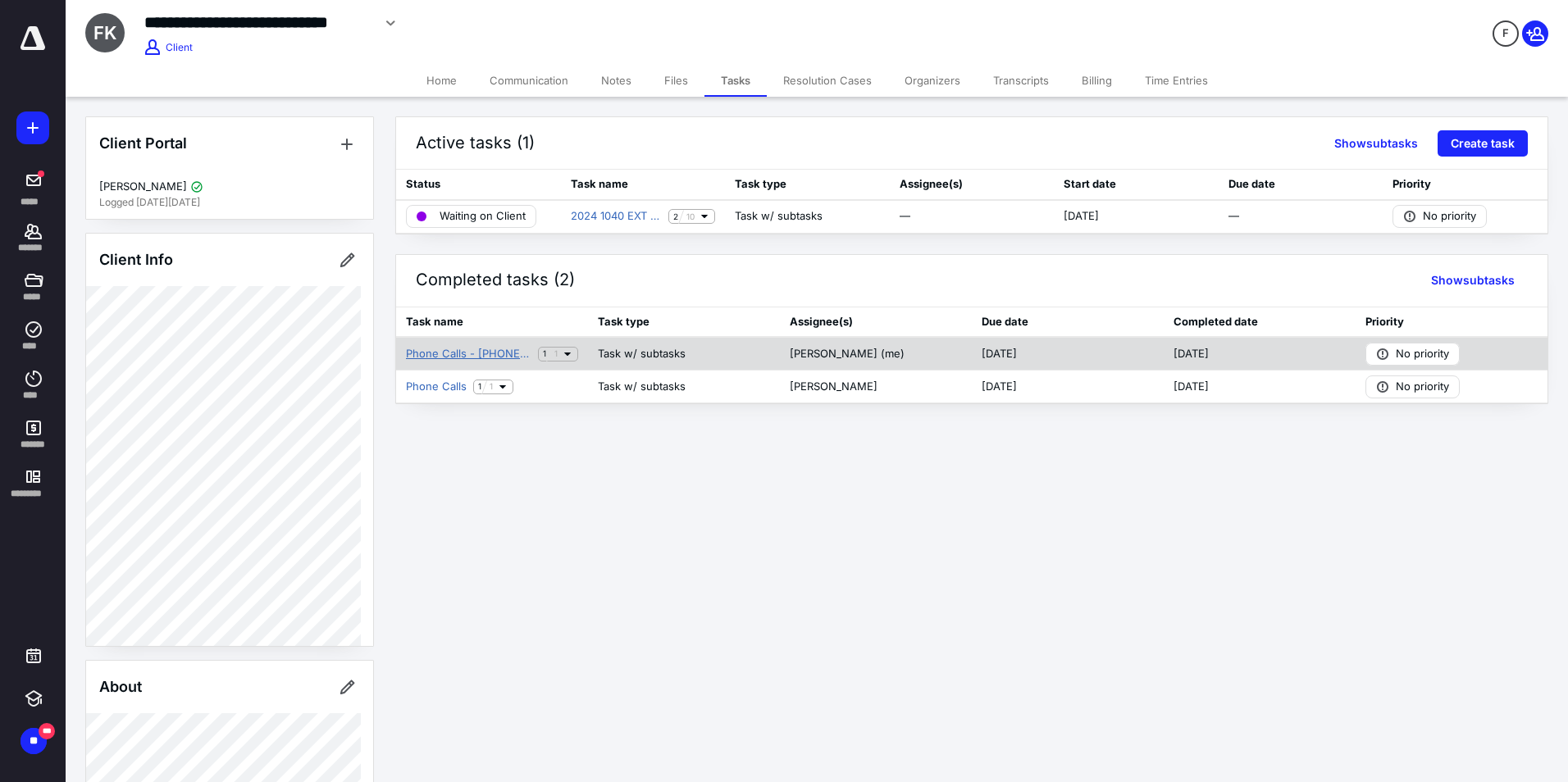 click on "Phone Calls - [PHONE_NUMBER]" at bounding box center [468, 354] 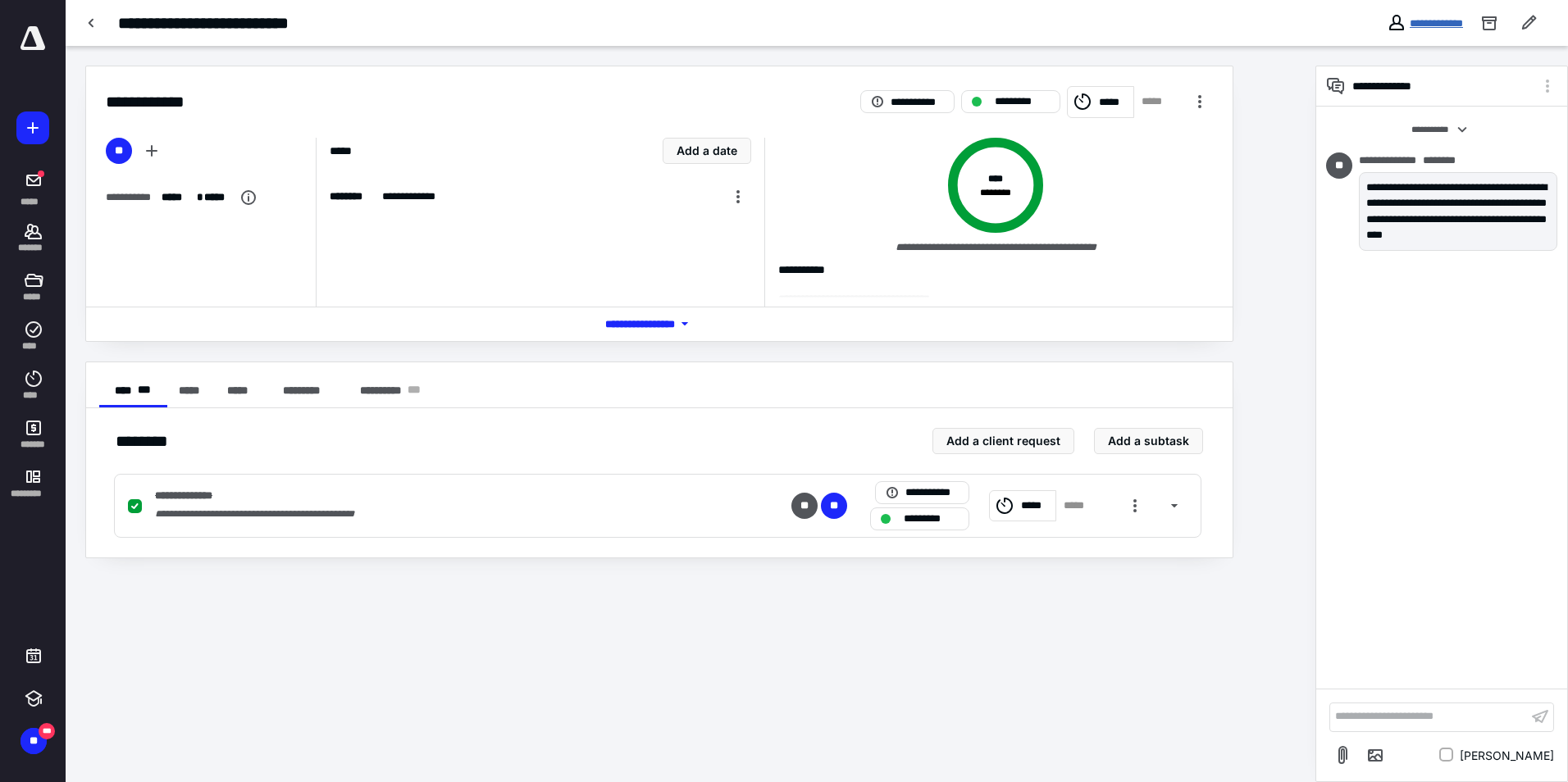 click on "**********" at bounding box center [1436, 23] 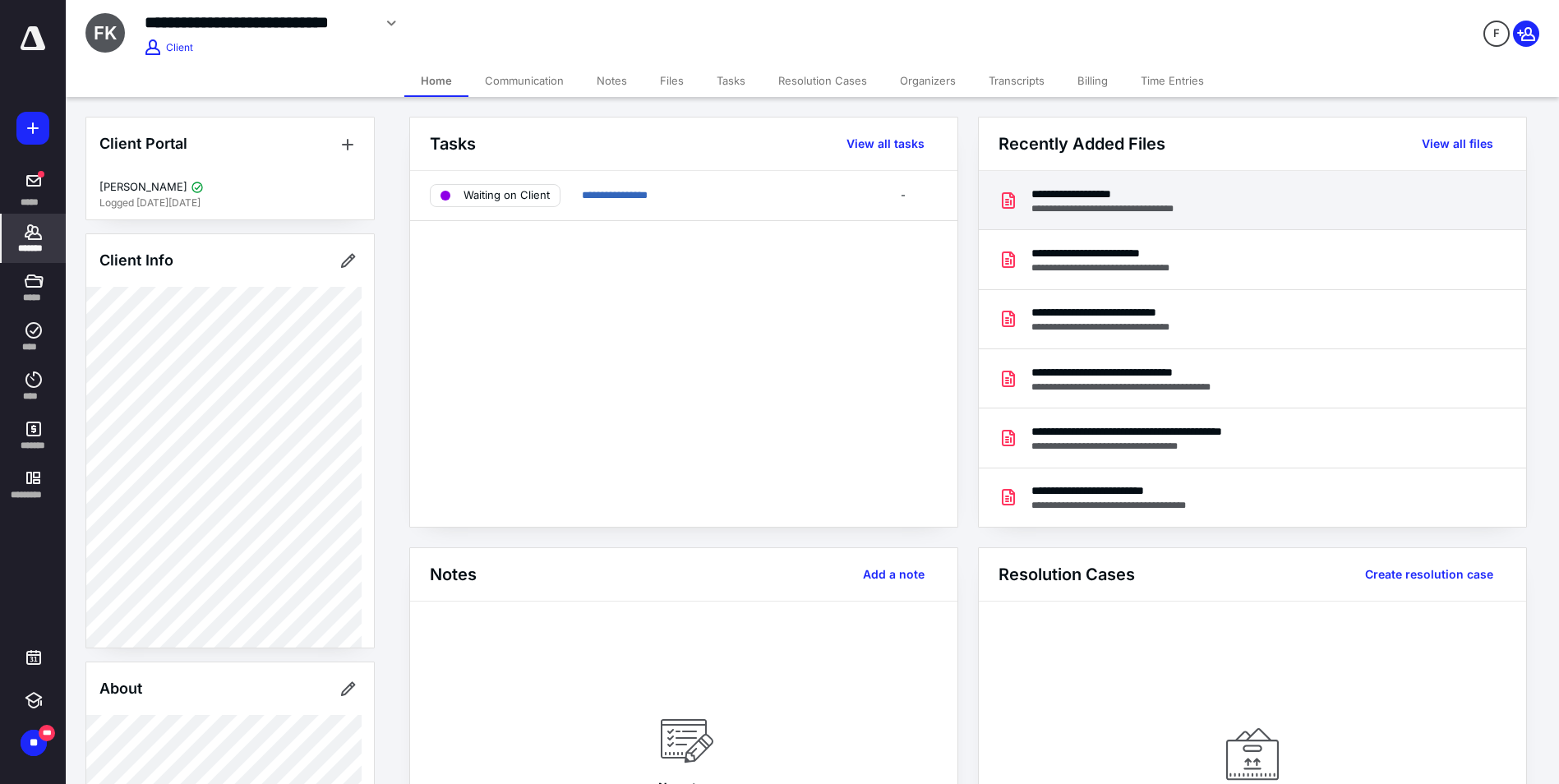 click on "**********" at bounding box center [1121, 194] 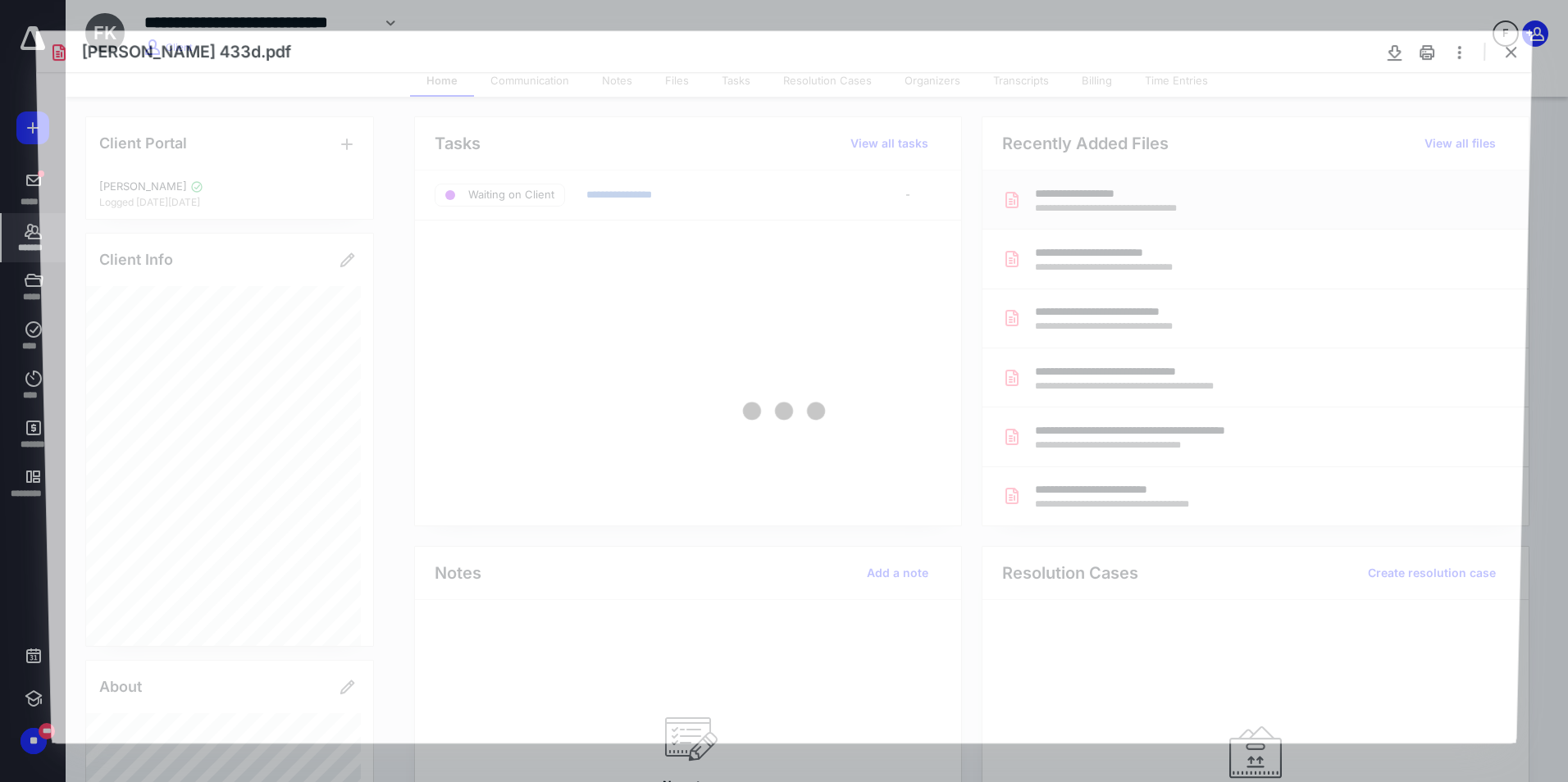 scroll, scrollTop: 0, scrollLeft: 0, axis: both 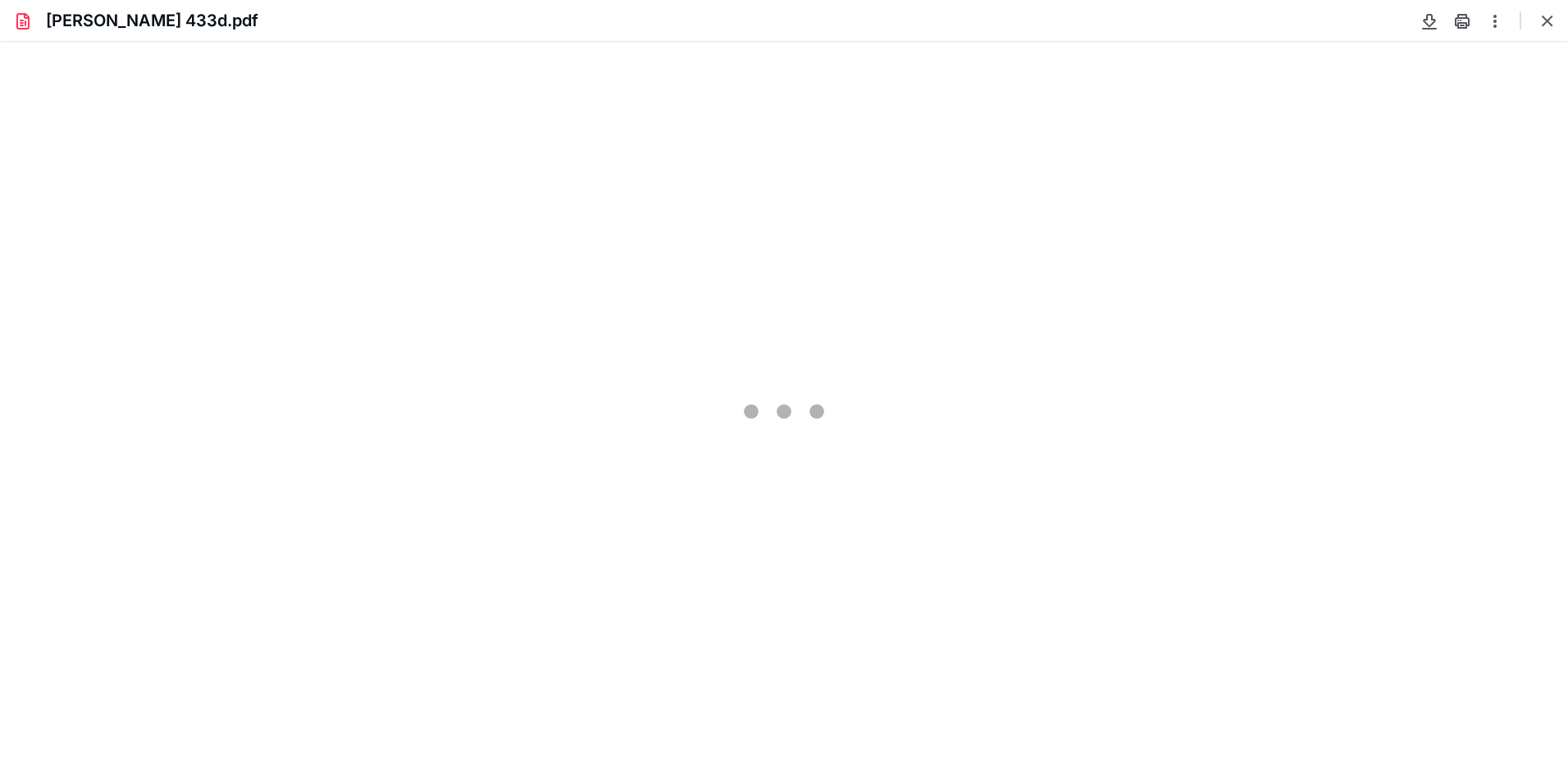 type on "109" 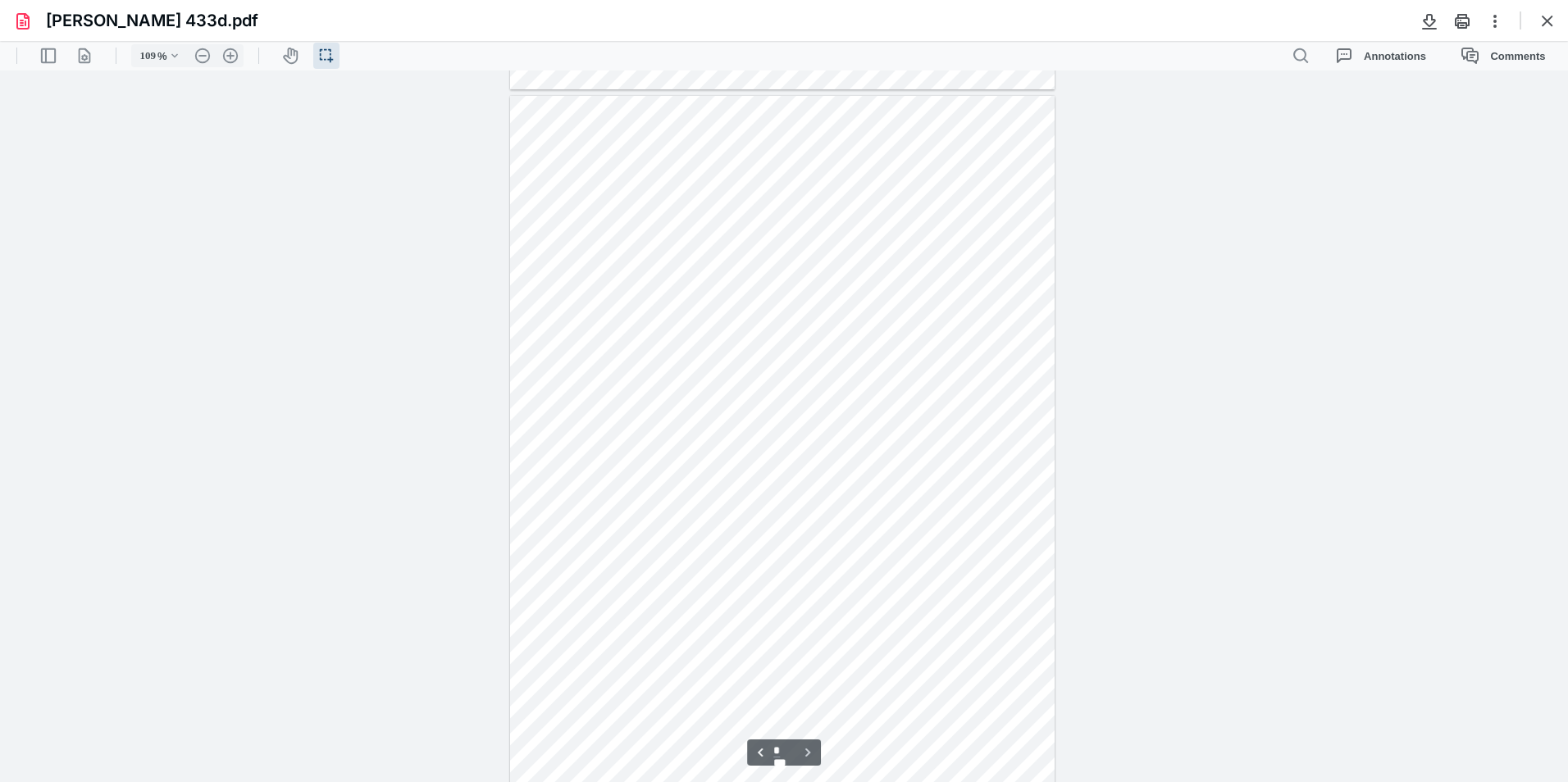 scroll, scrollTop: 710, scrollLeft: 0, axis: vertical 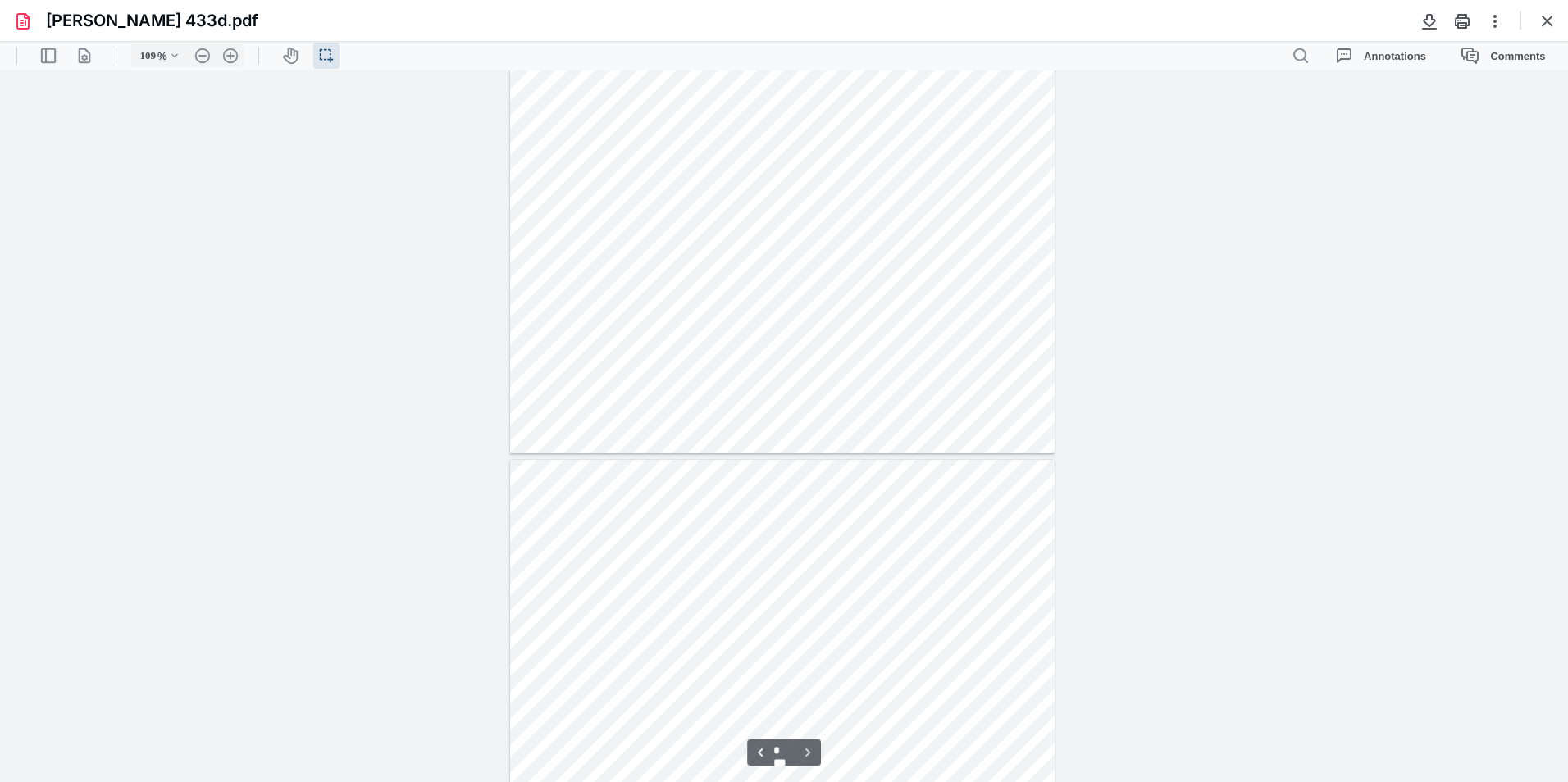 type on "*" 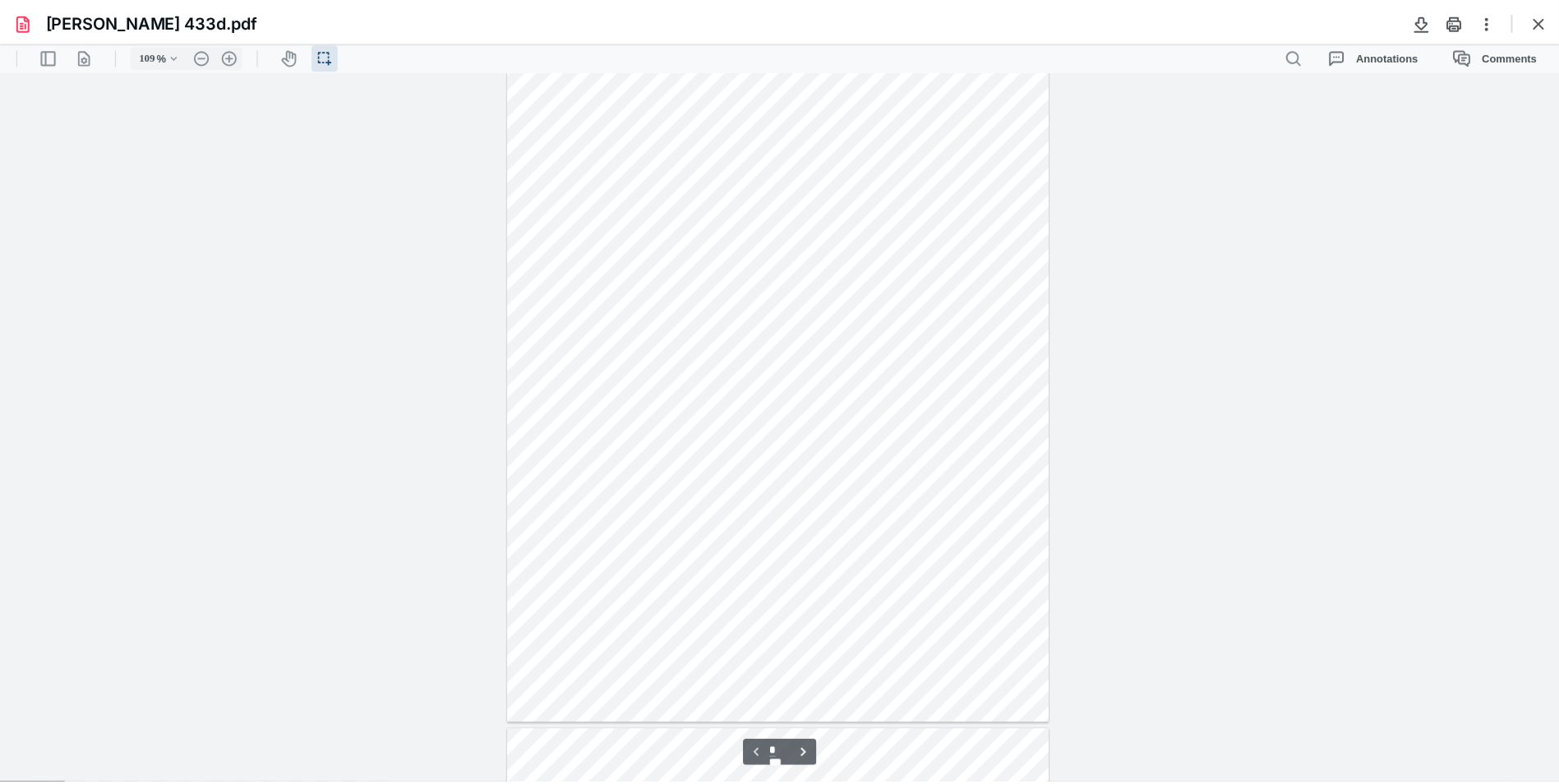 scroll, scrollTop: 0, scrollLeft: 0, axis: both 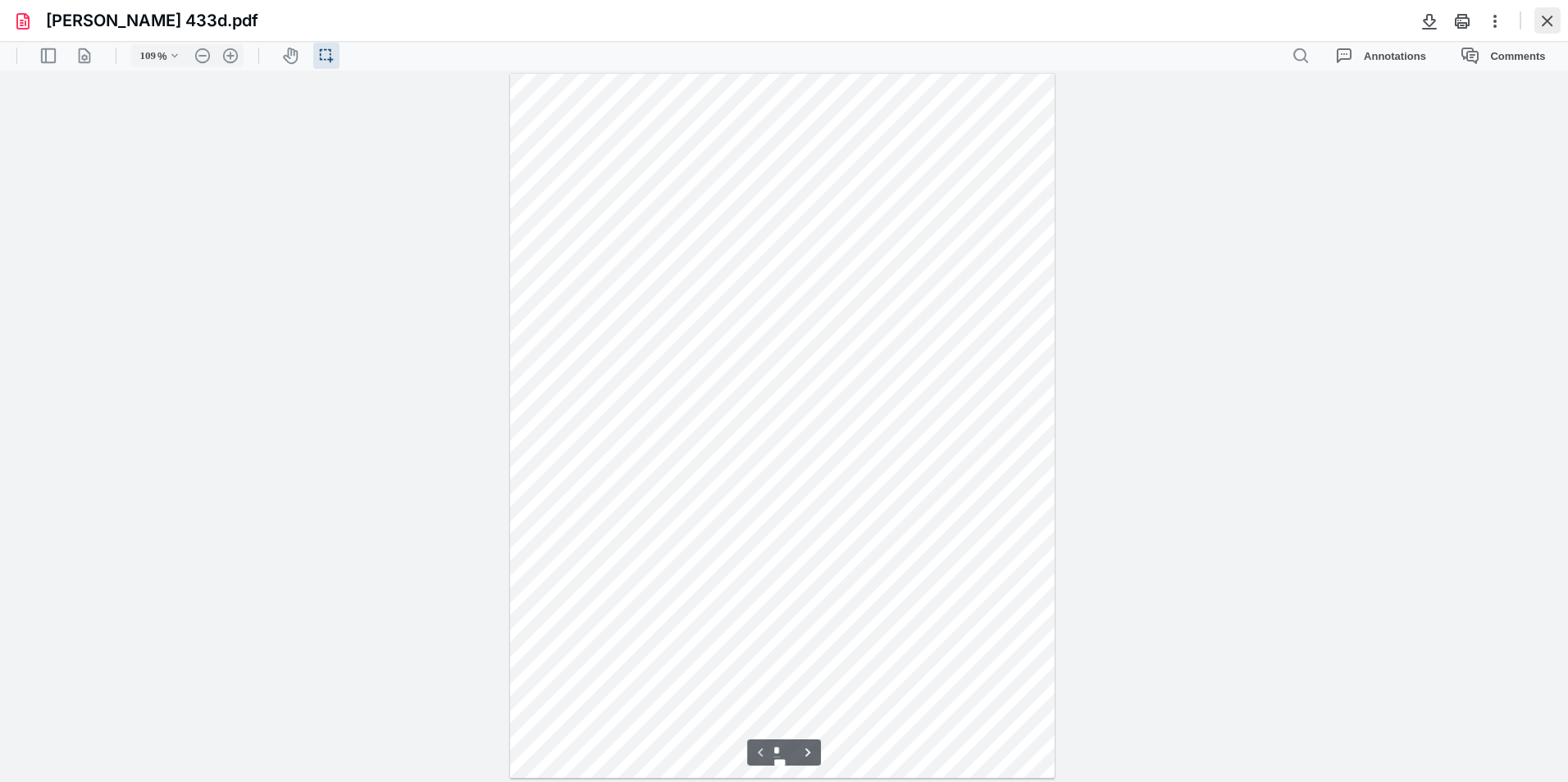 click at bounding box center [1547, 20] 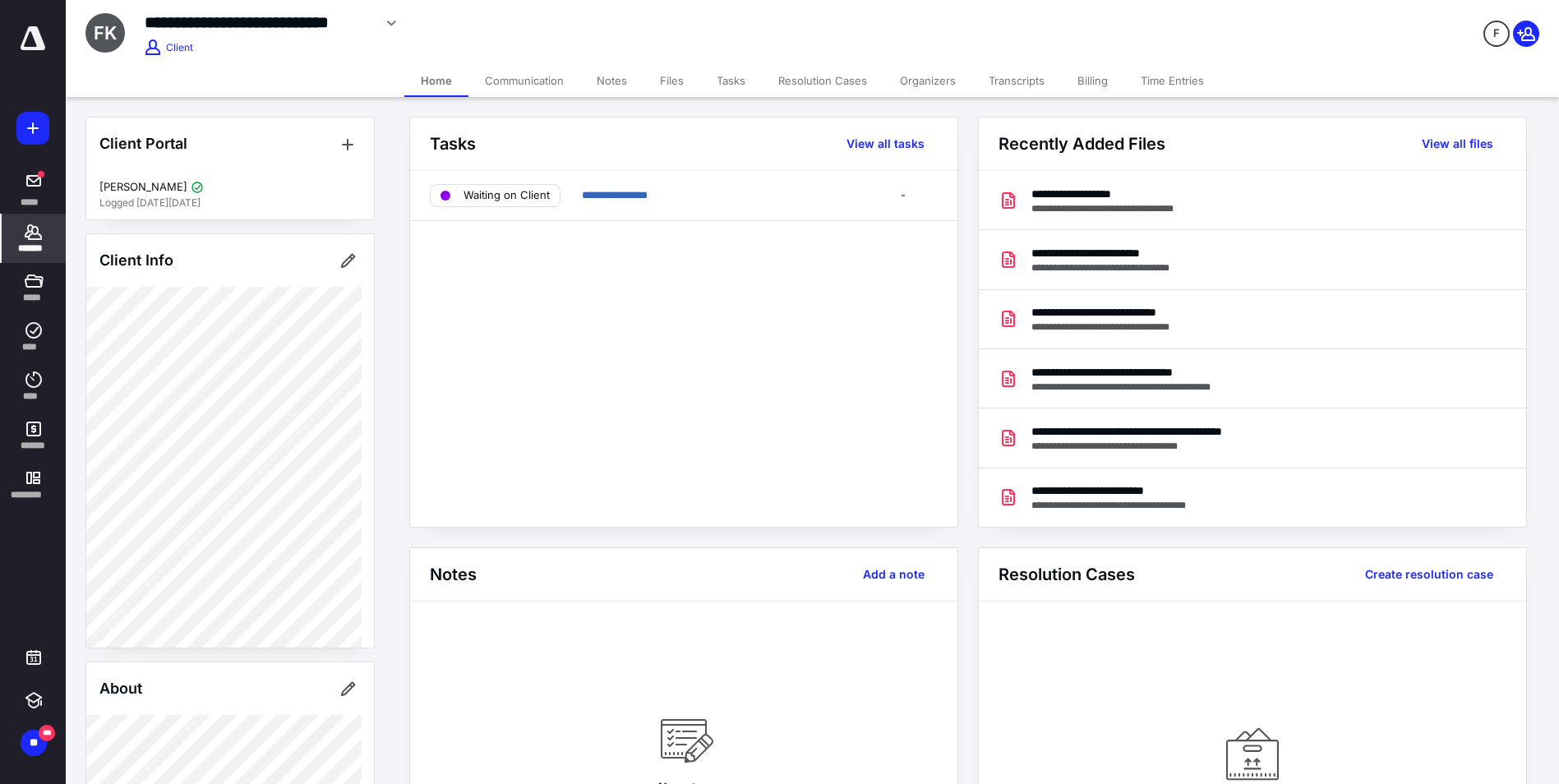 click 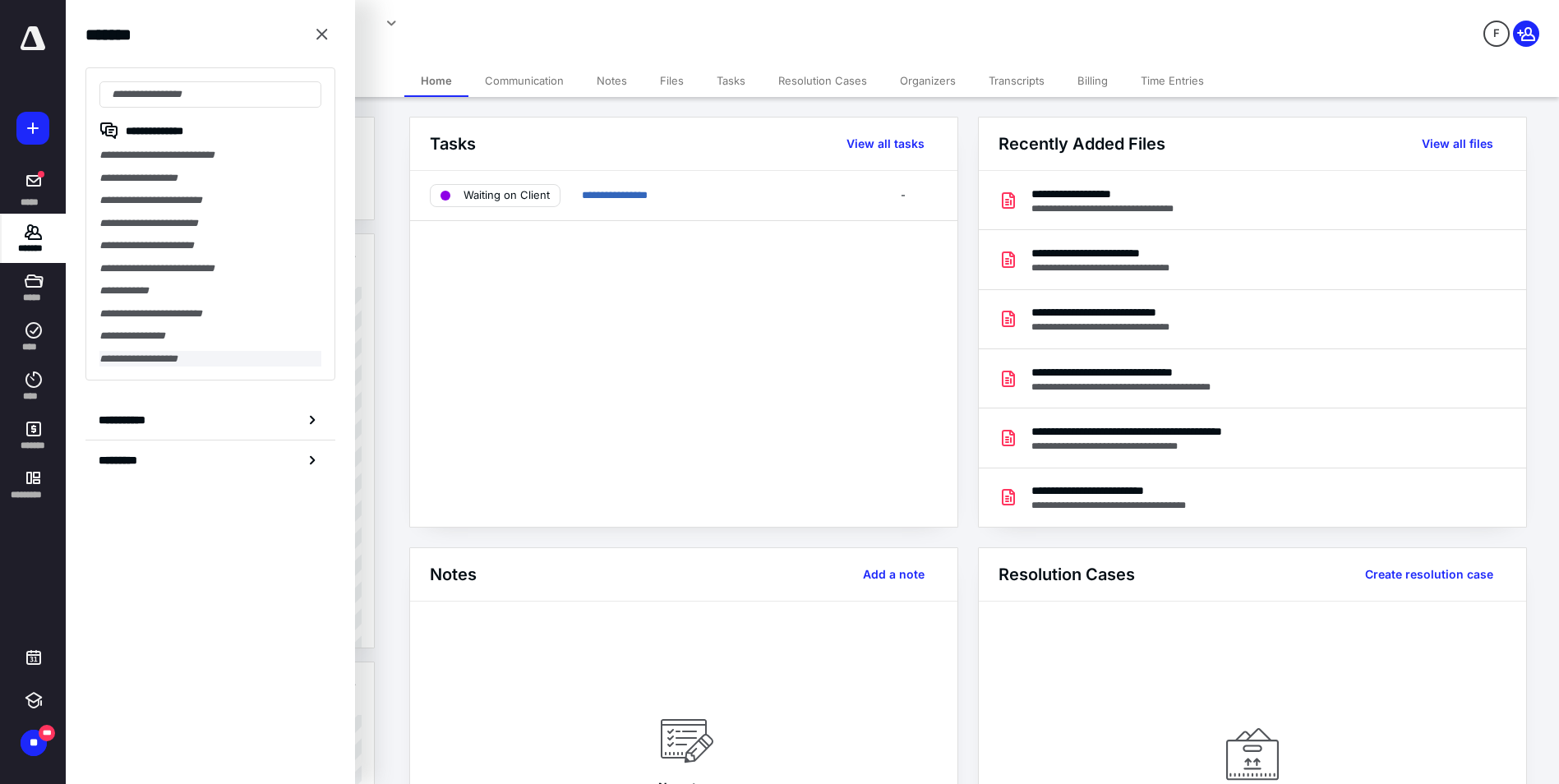 click on "**********" at bounding box center [210, 359] 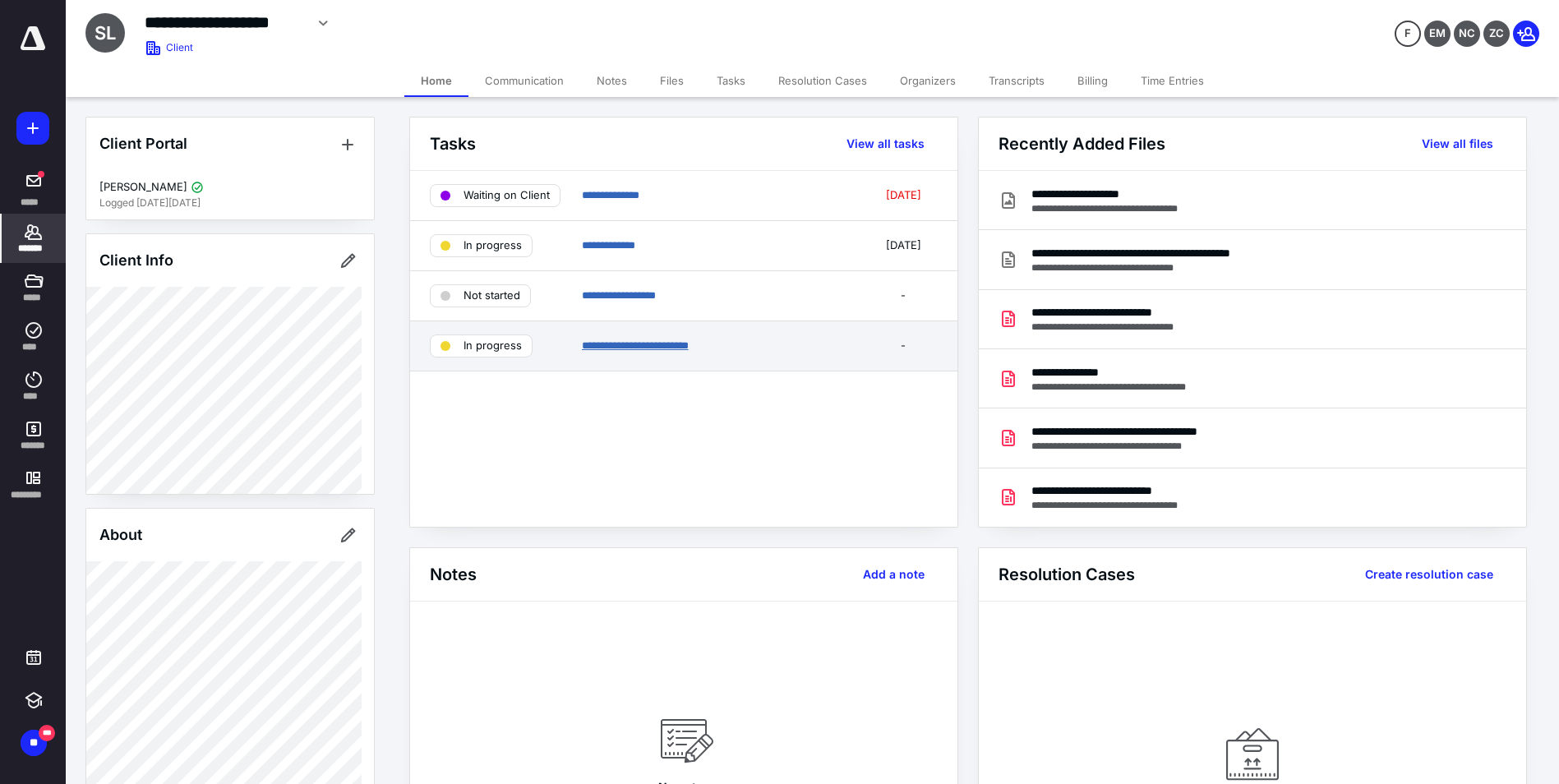 click on "**********" at bounding box center [635, 345] 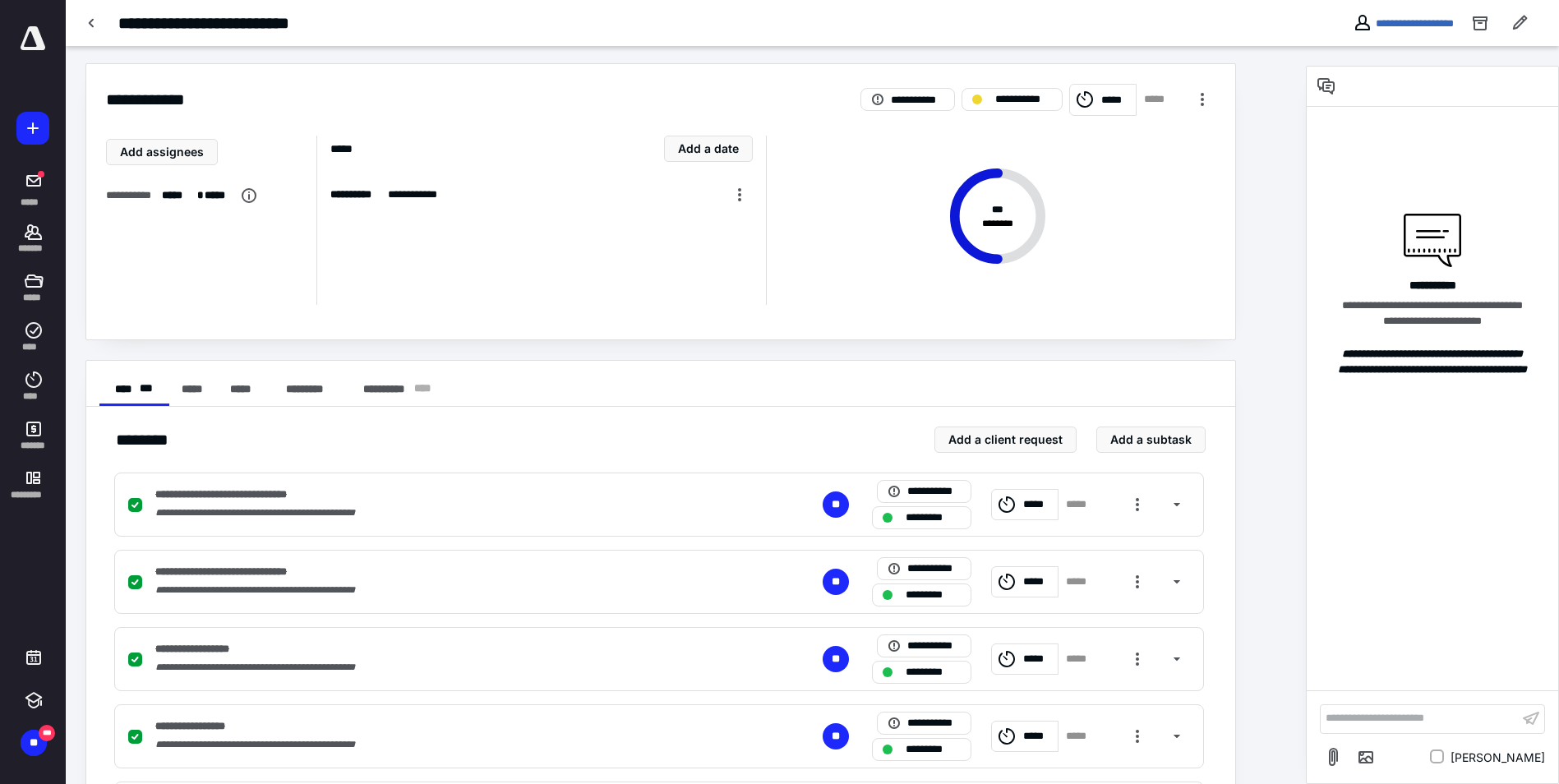 scroll, scrollTop: 0, scrollLeft: 0, axis: both 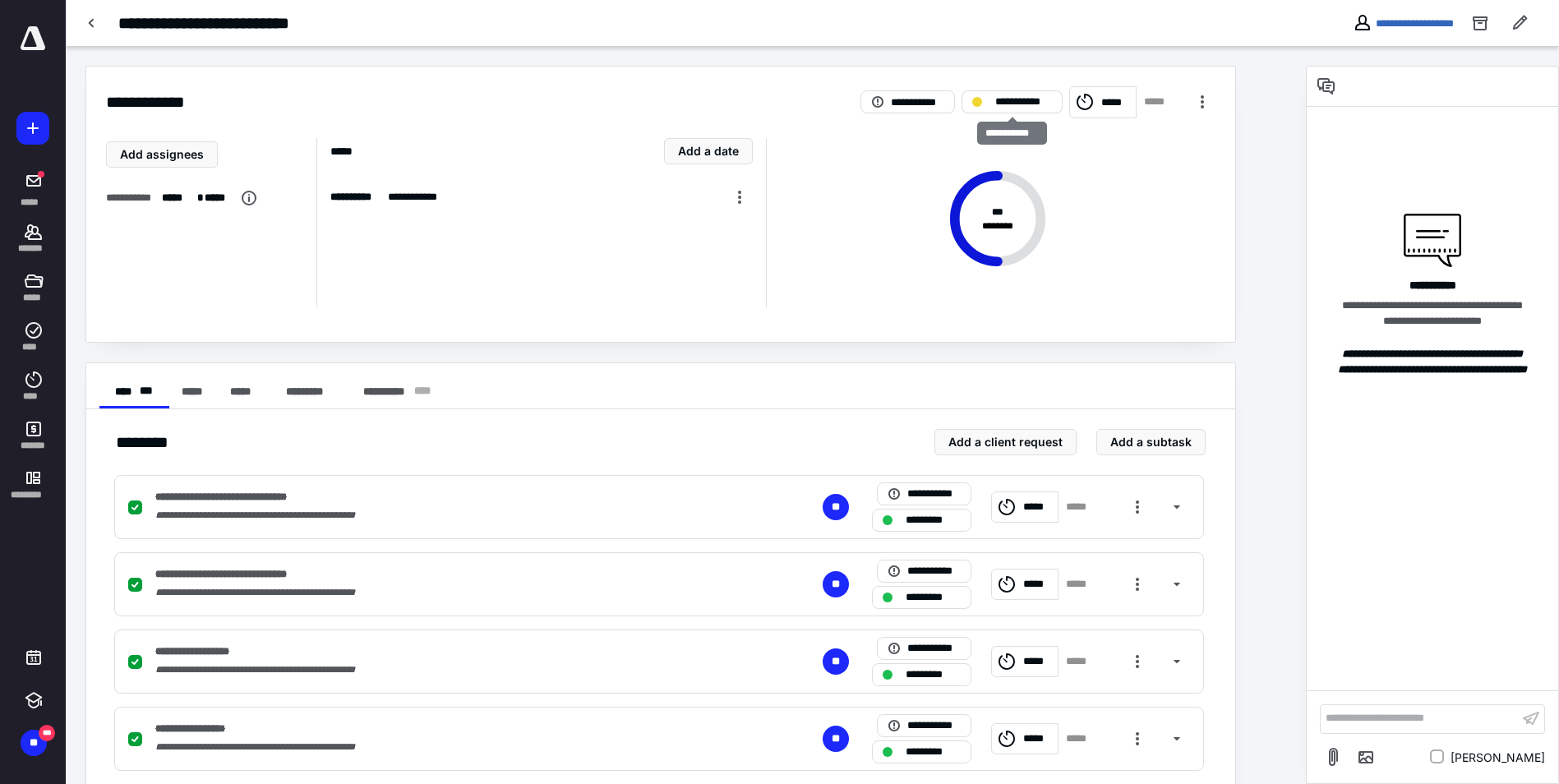 click on "**********" at bounding box center (1023, 102) 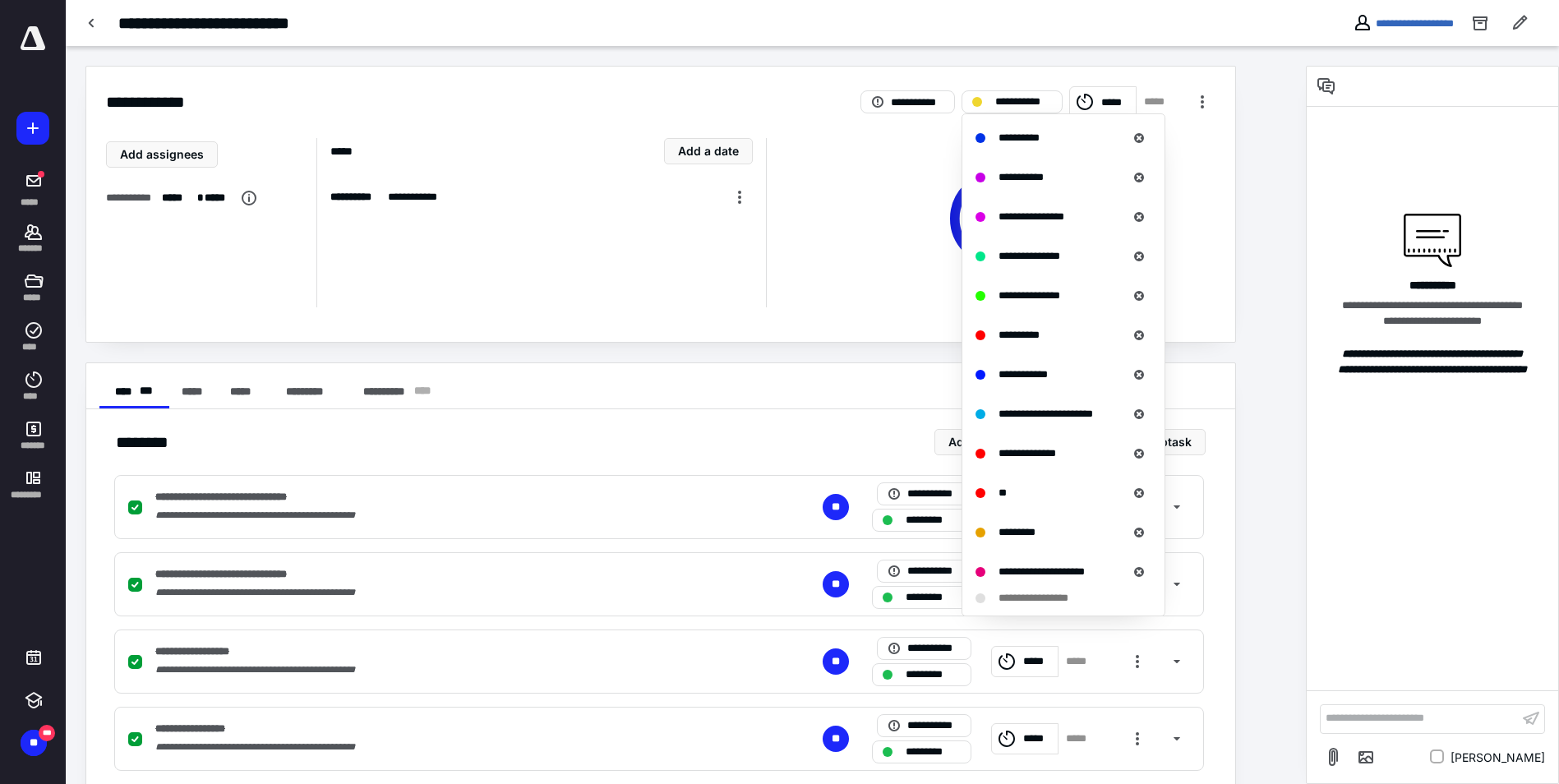 scroll, scrollTop: 625, scrollLeft: 0, axis: vertical 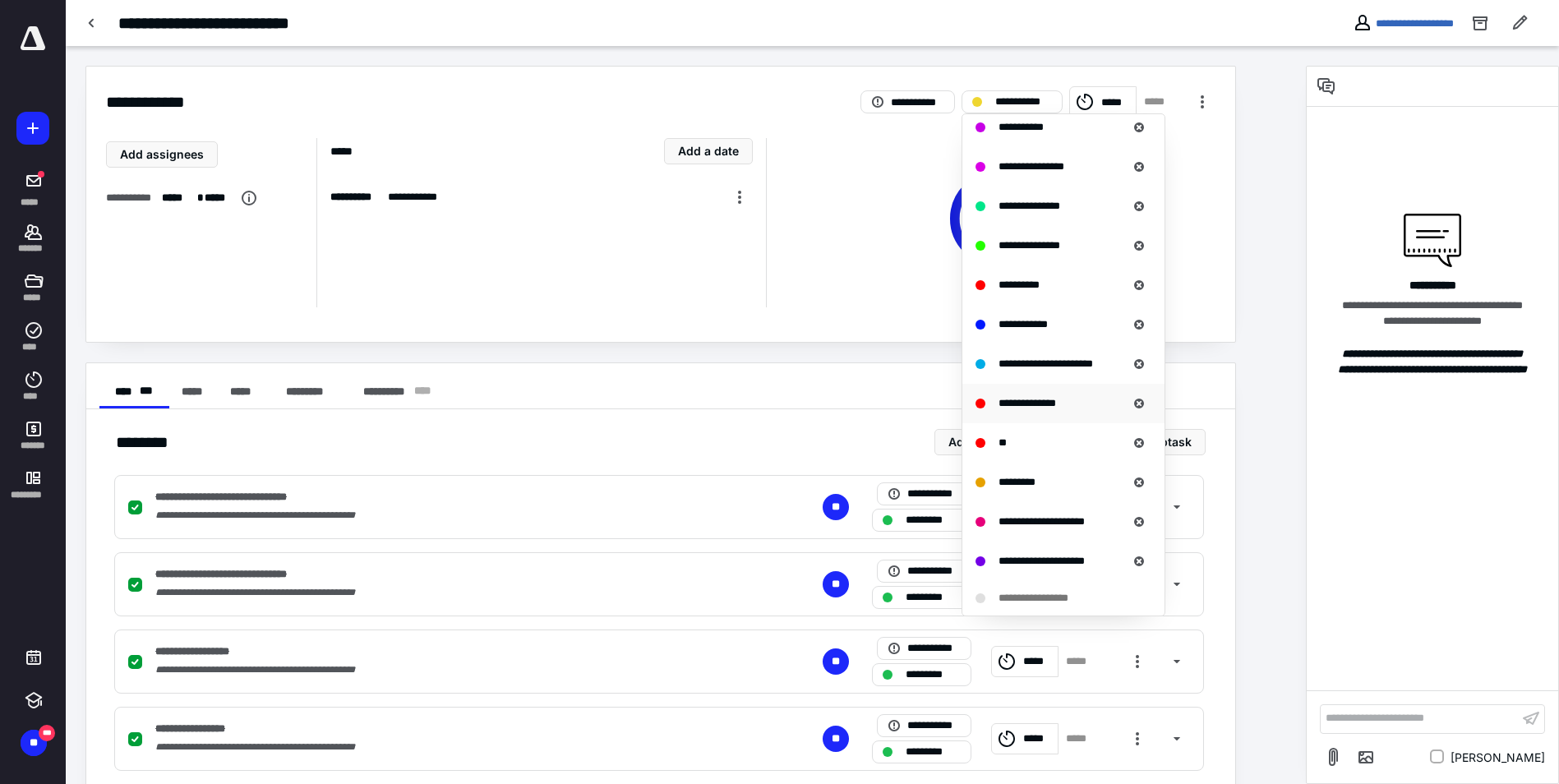click on "**********" at bounding box center [1027, 403] 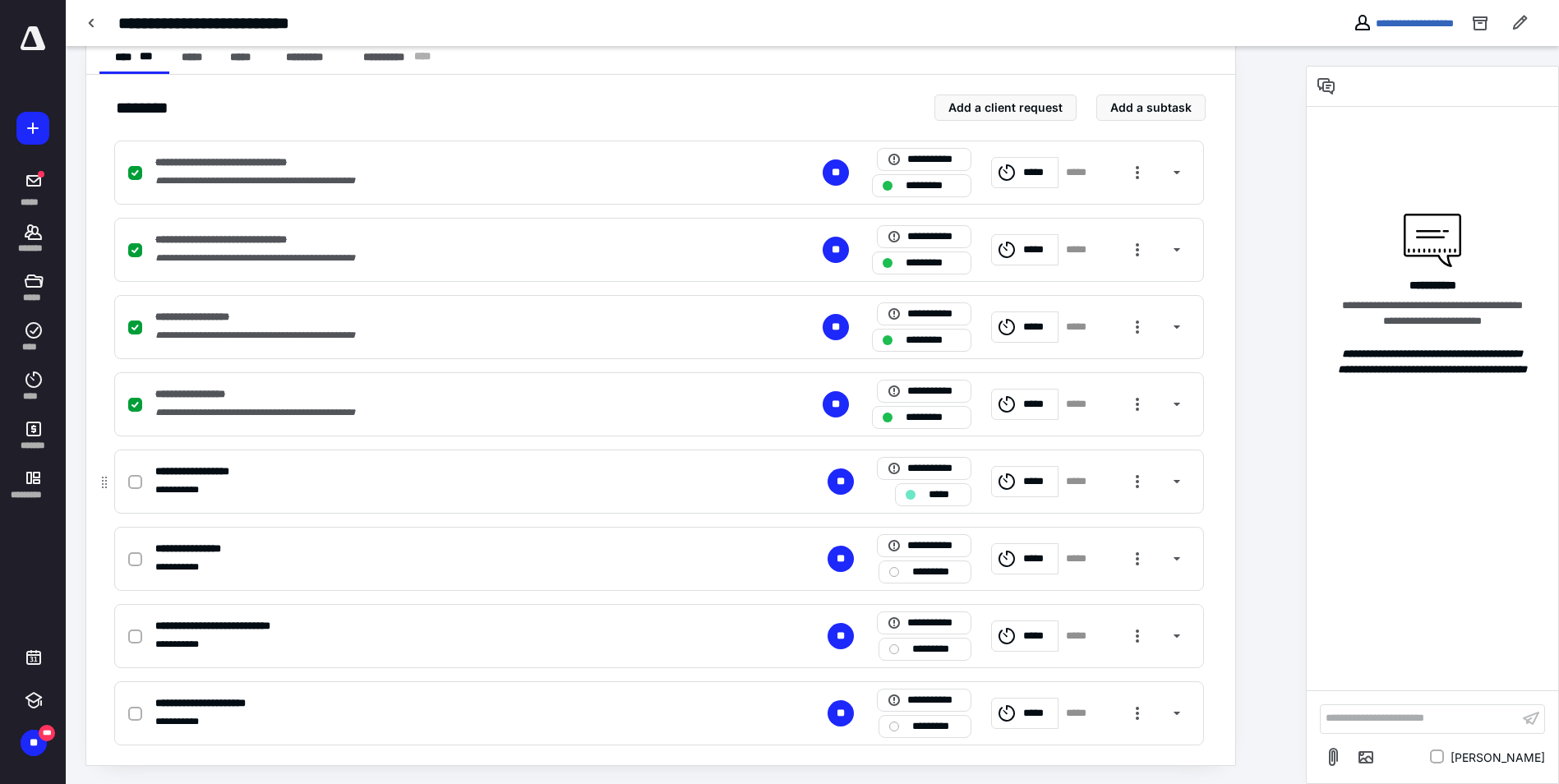 scroll, scrollTop: 336, scrollLeft: 0, axis: vertical 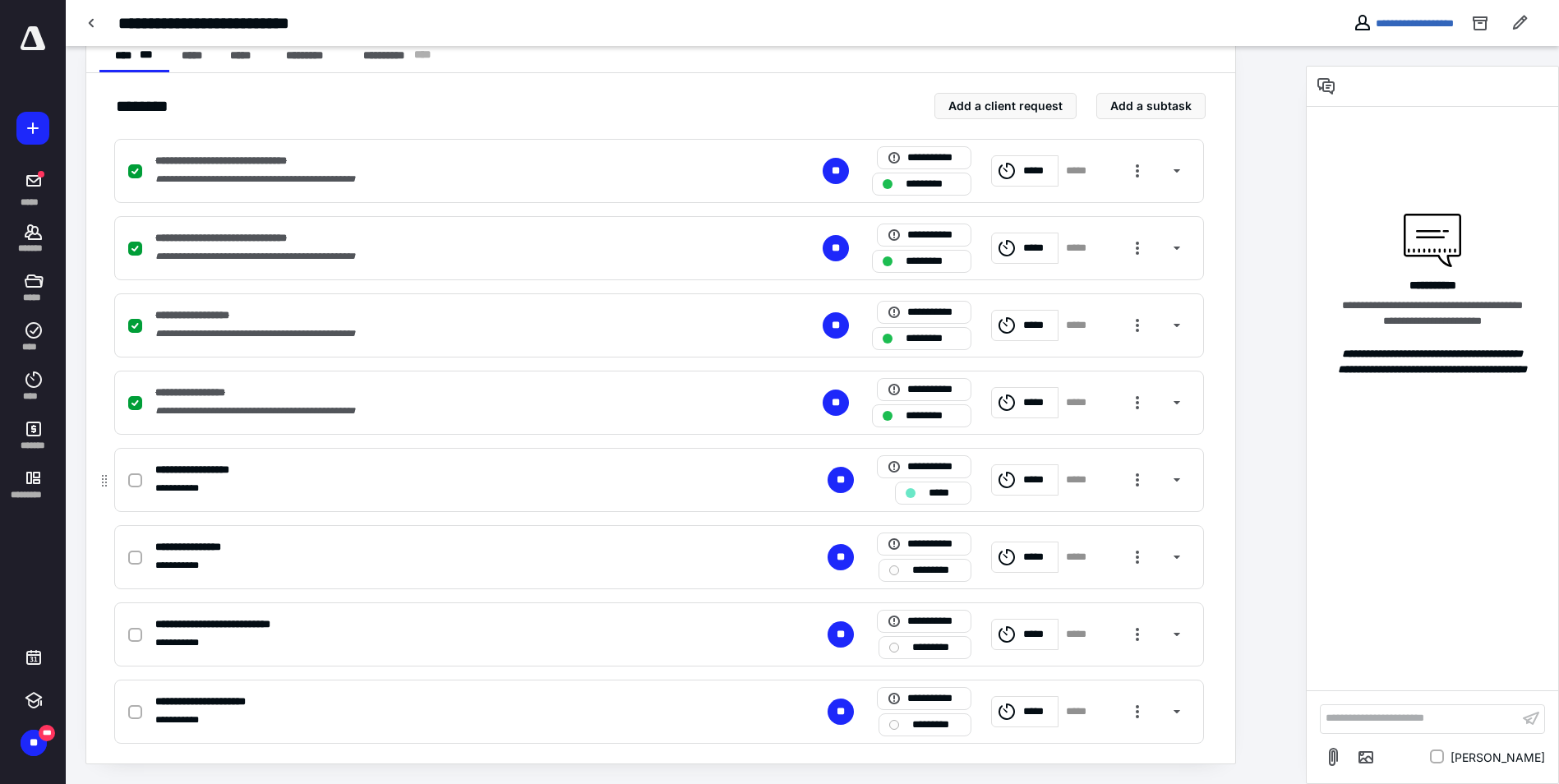 click at bounding box center (135, 481) 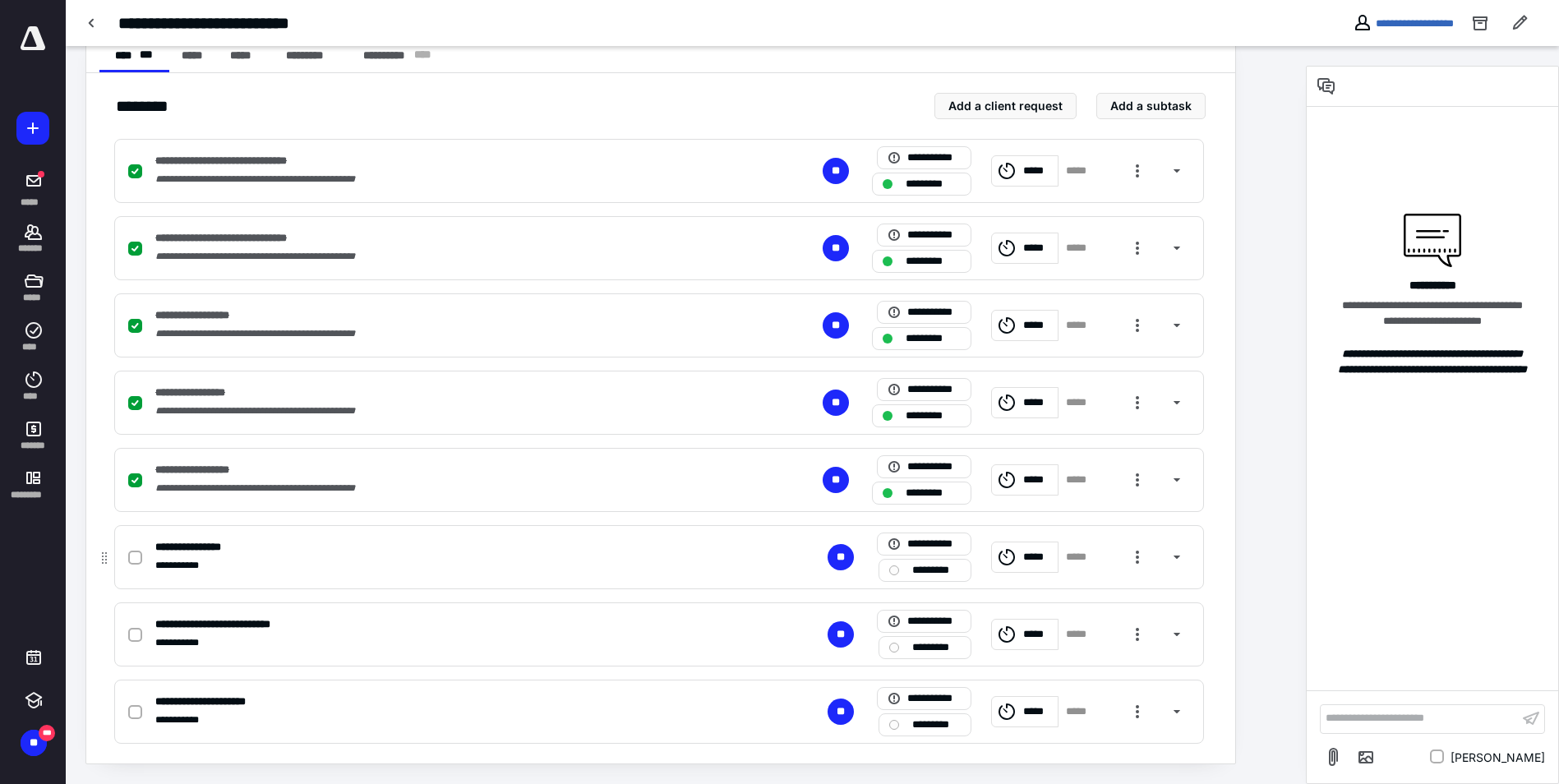 click 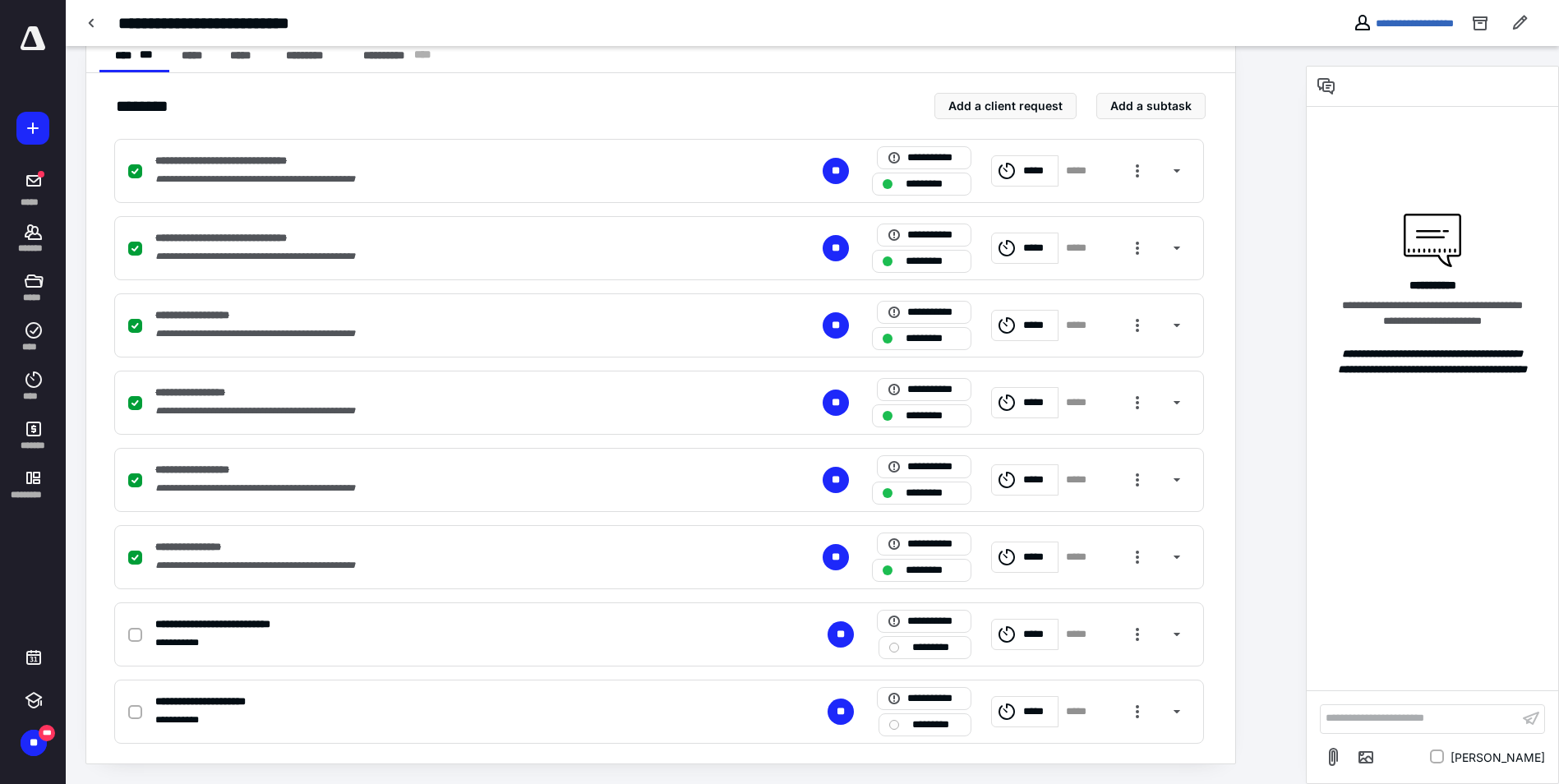 checkbox on "false" 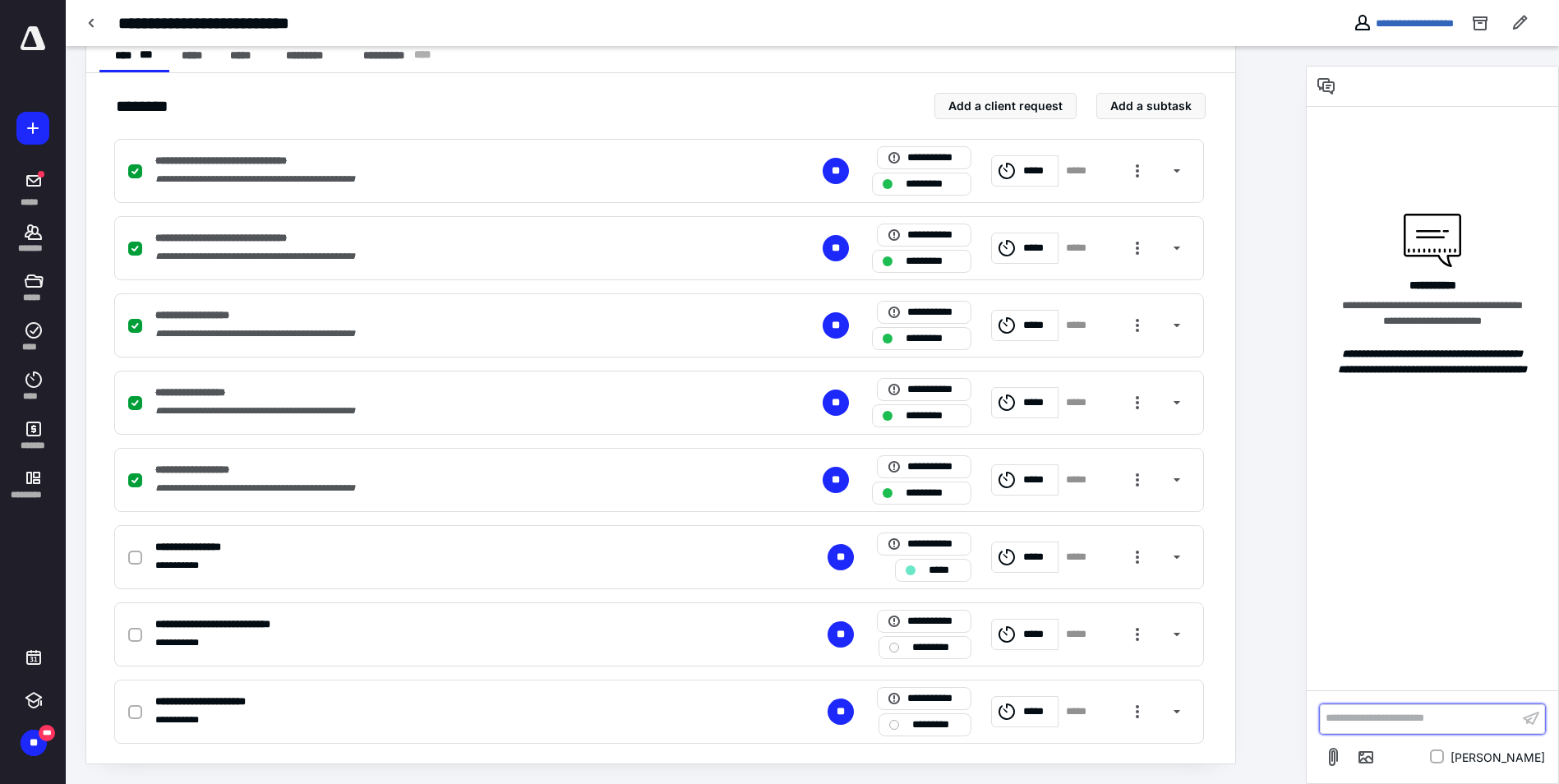 click on "**********" at bounding box center (1419, 718) 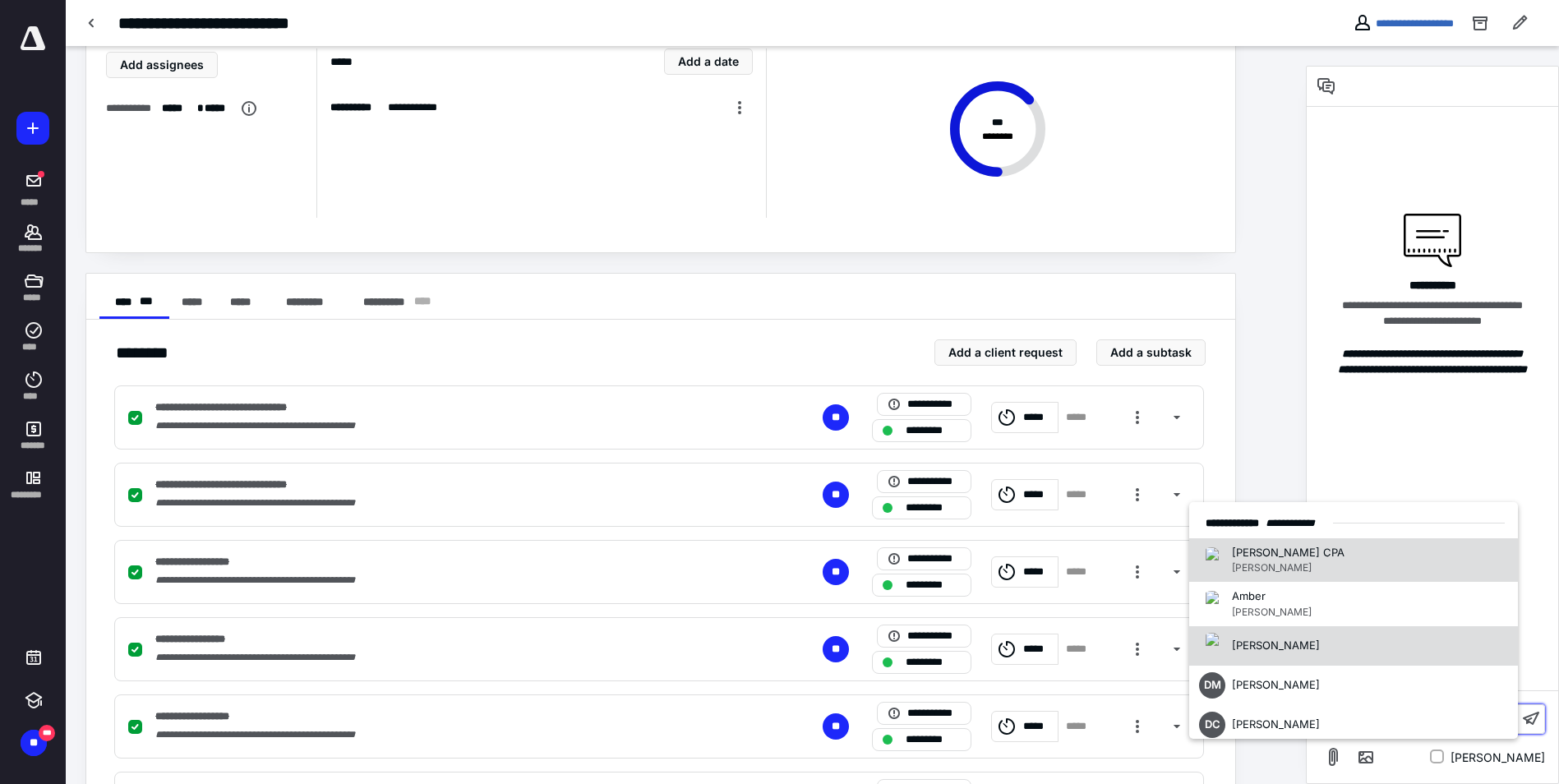 scroll, scrollTop: 118, scrollLeft: 0, axis: vertical 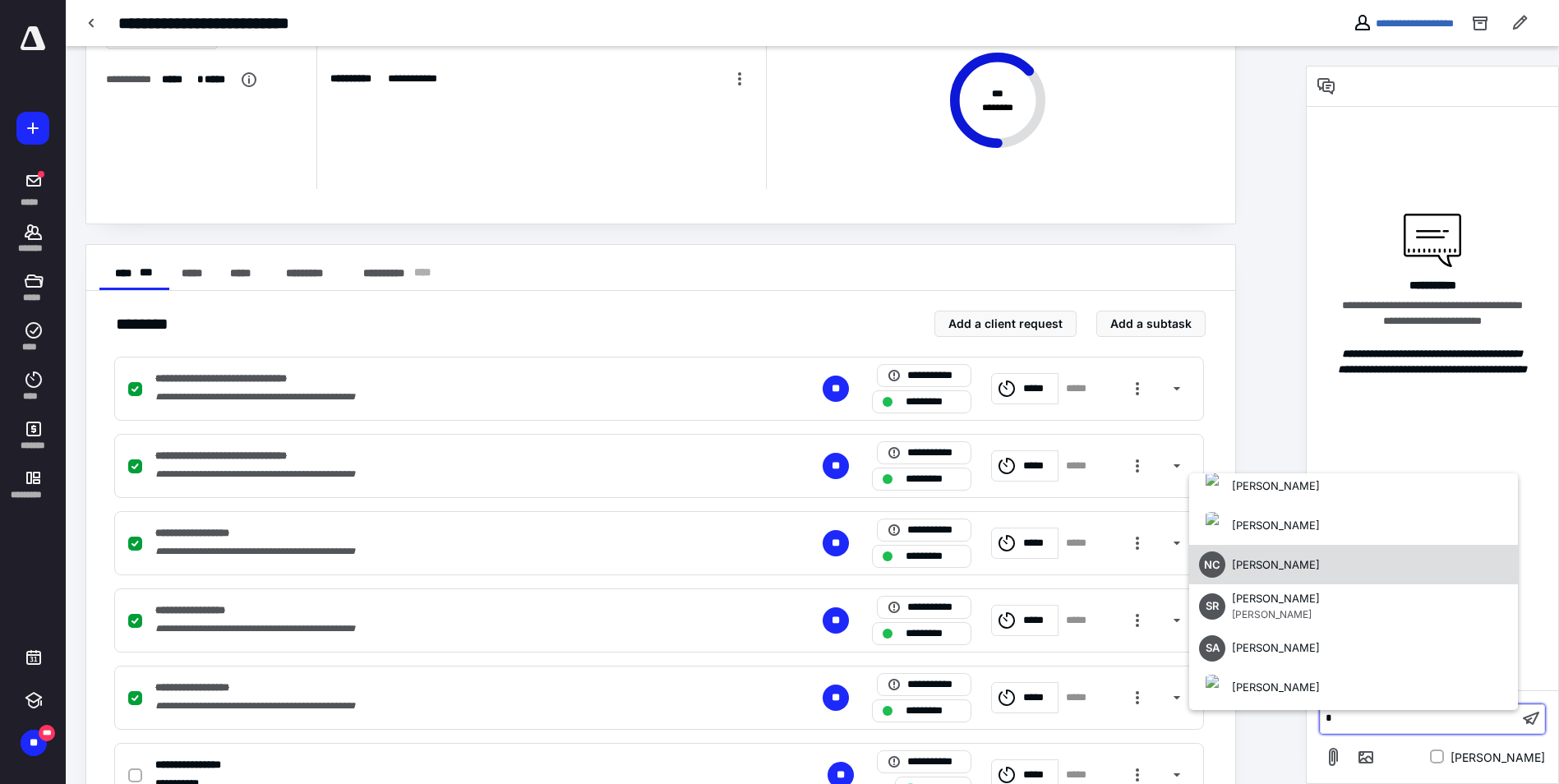 click on "[PERSON_NAME]" at bounding box center [1275, 565] 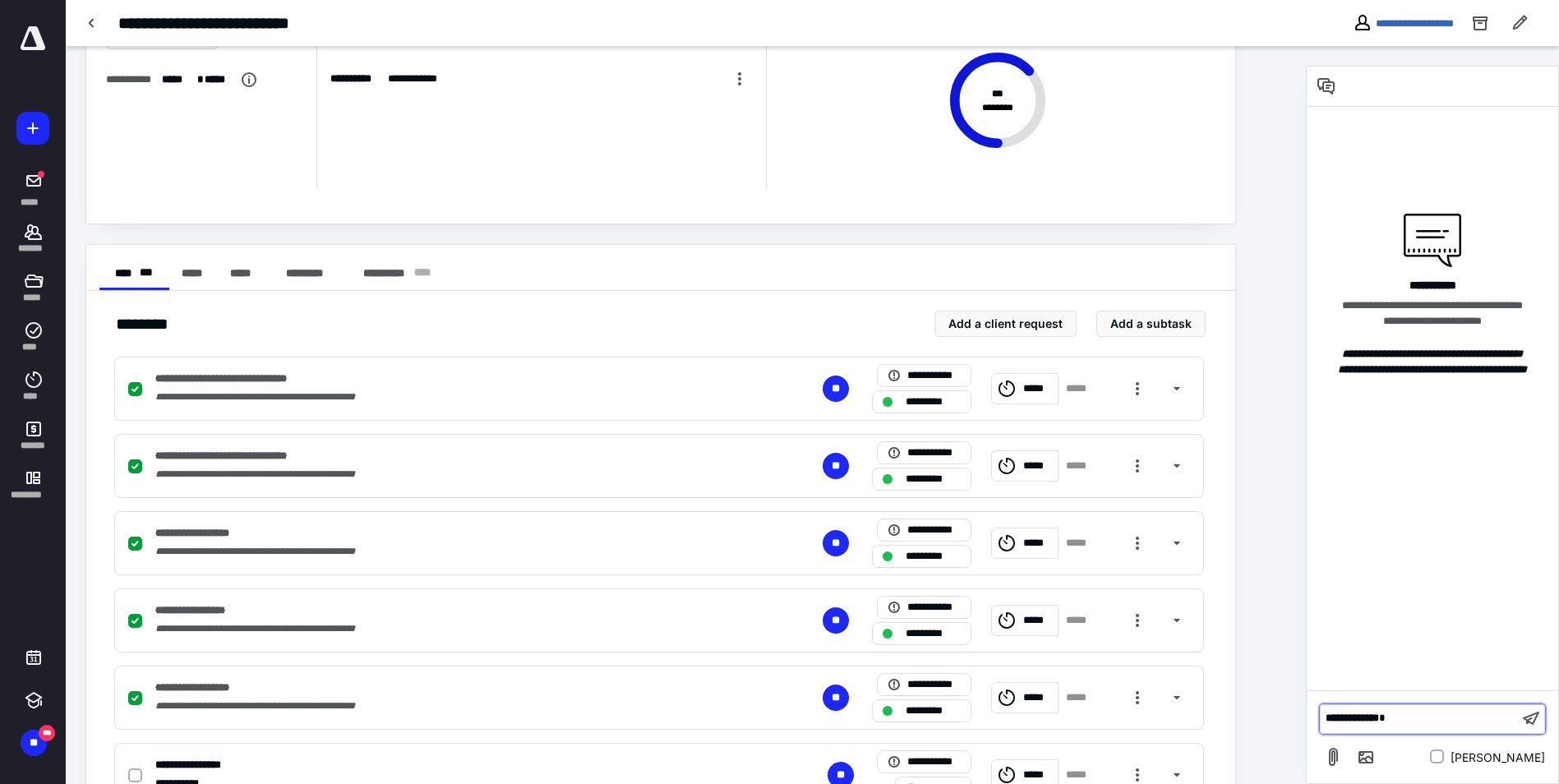 scroll, scrollTop: 0, scrollLeft: 0, axis: both 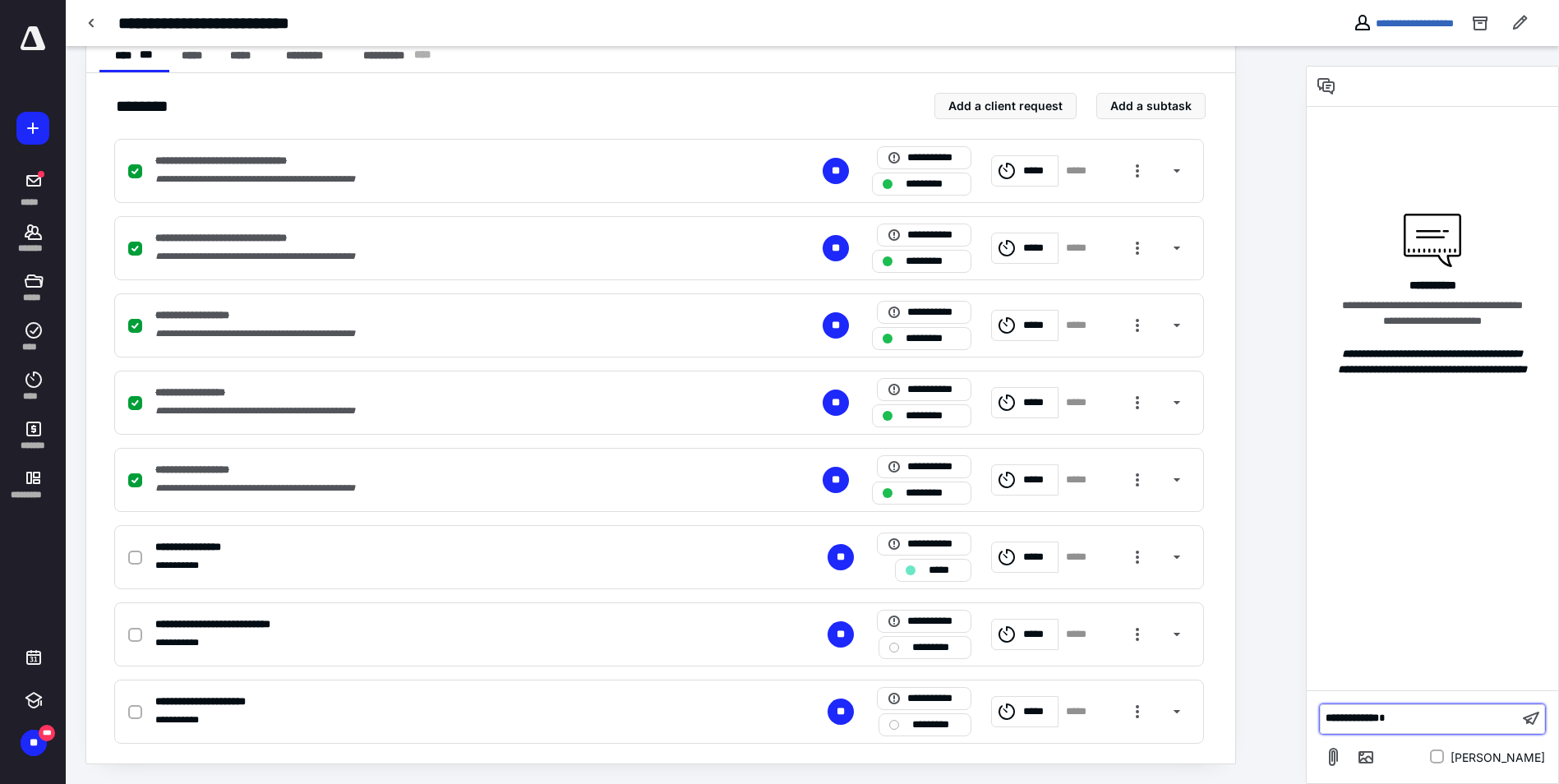 type 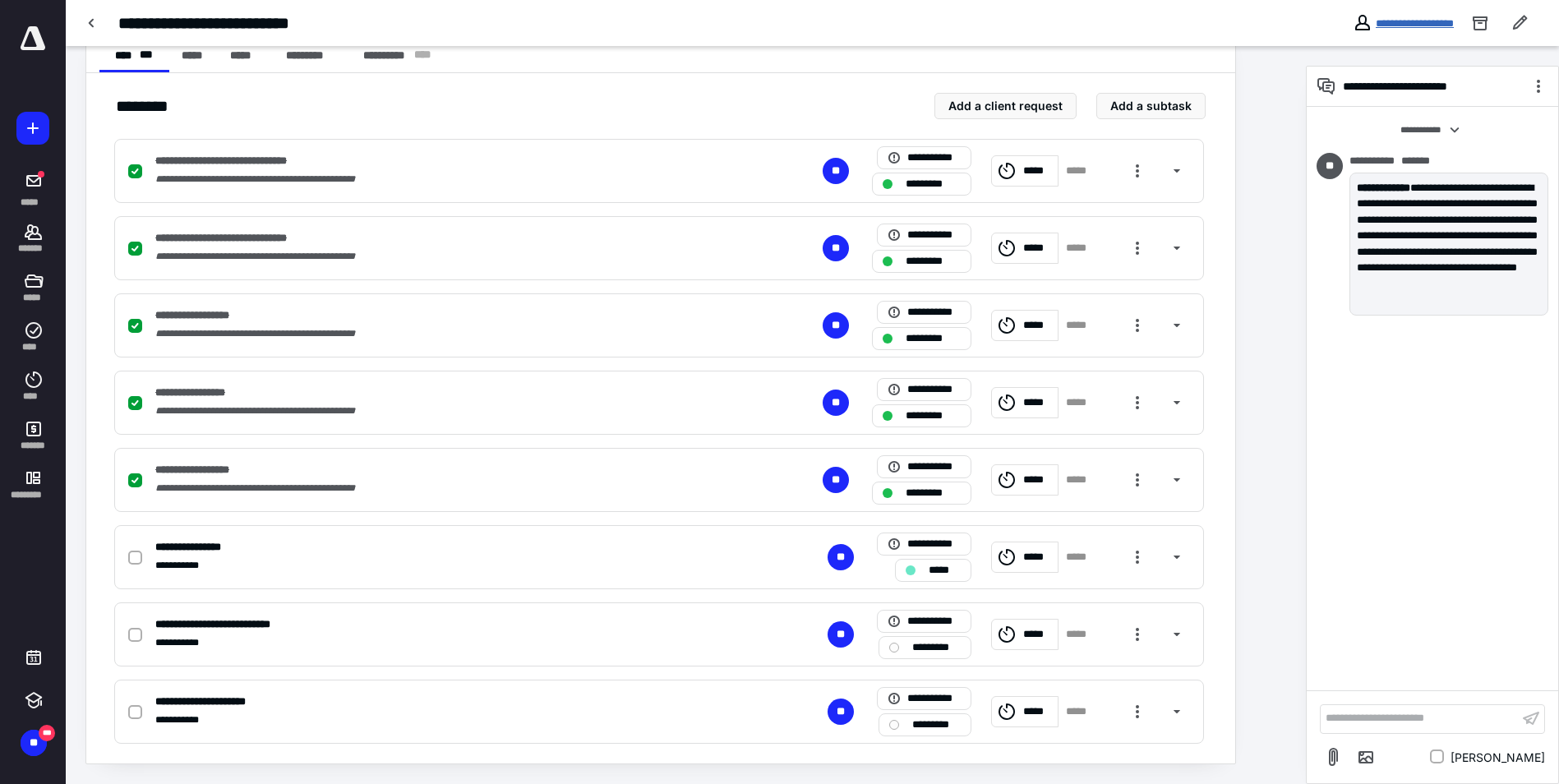 click on "**********" at bounding box center [1414, 23] 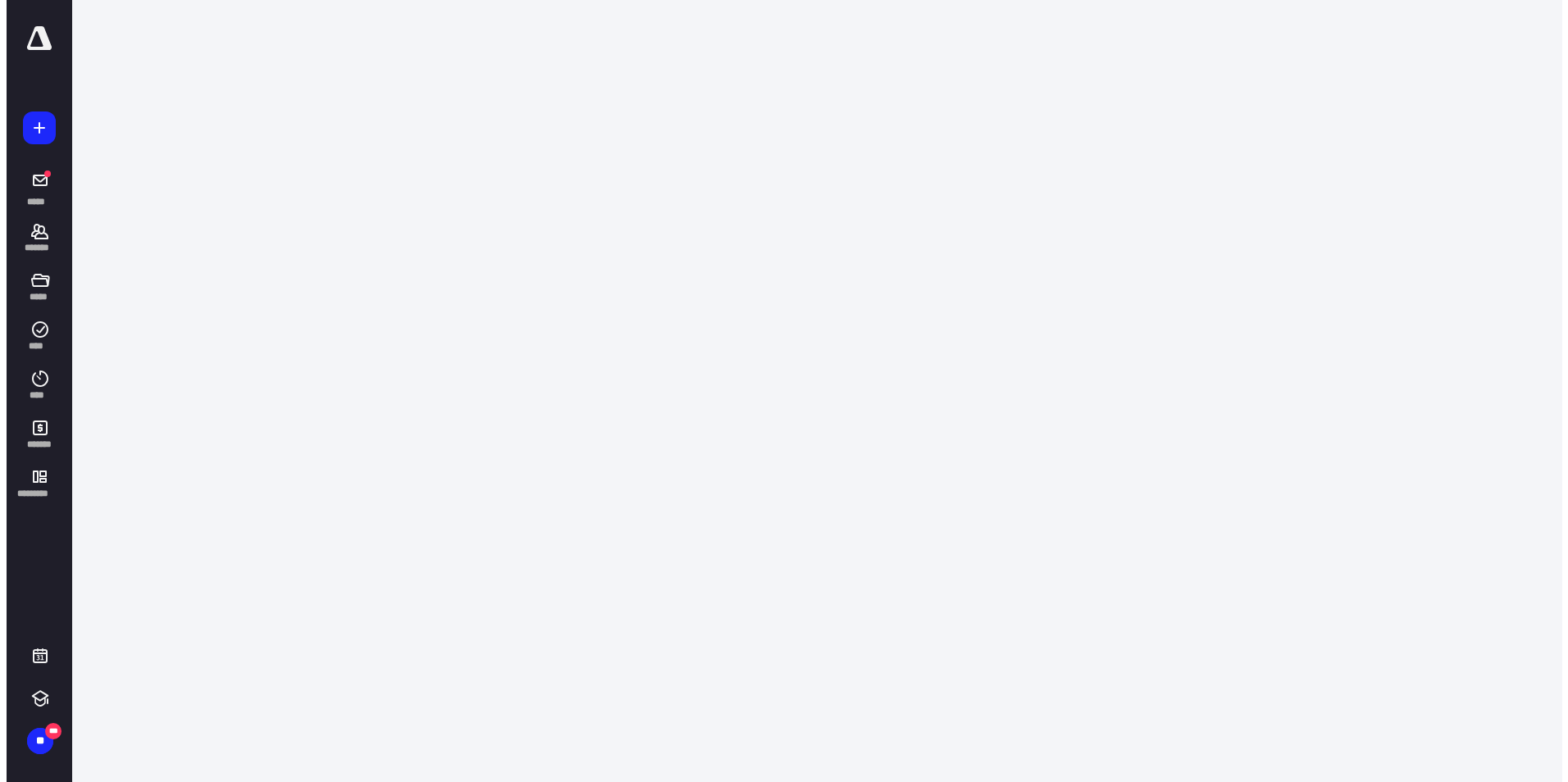 scroll, scrollTop: 0, scrollLeft: 0, axis: both 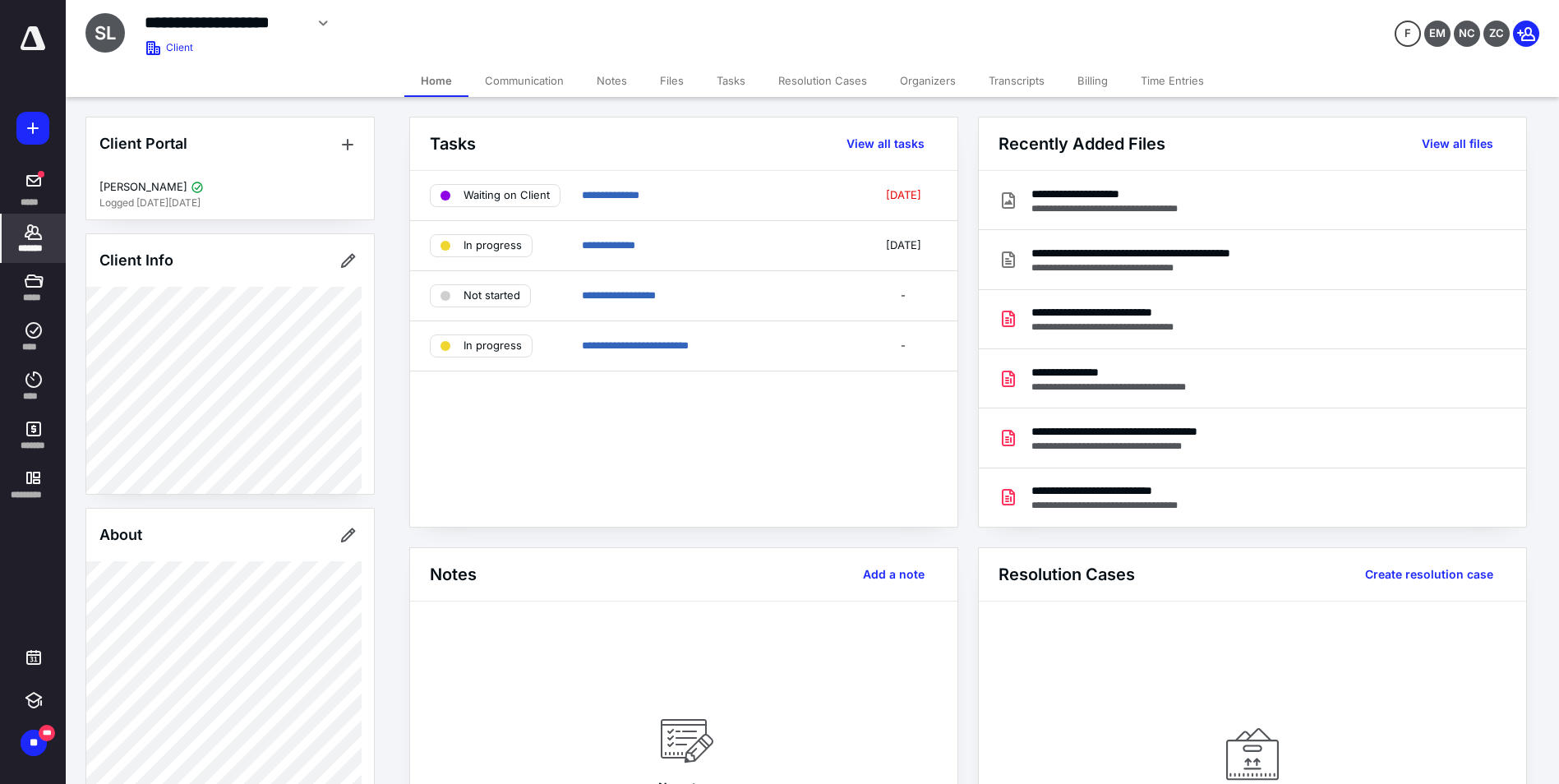 click on "Files" at bounding box center [671, 81] 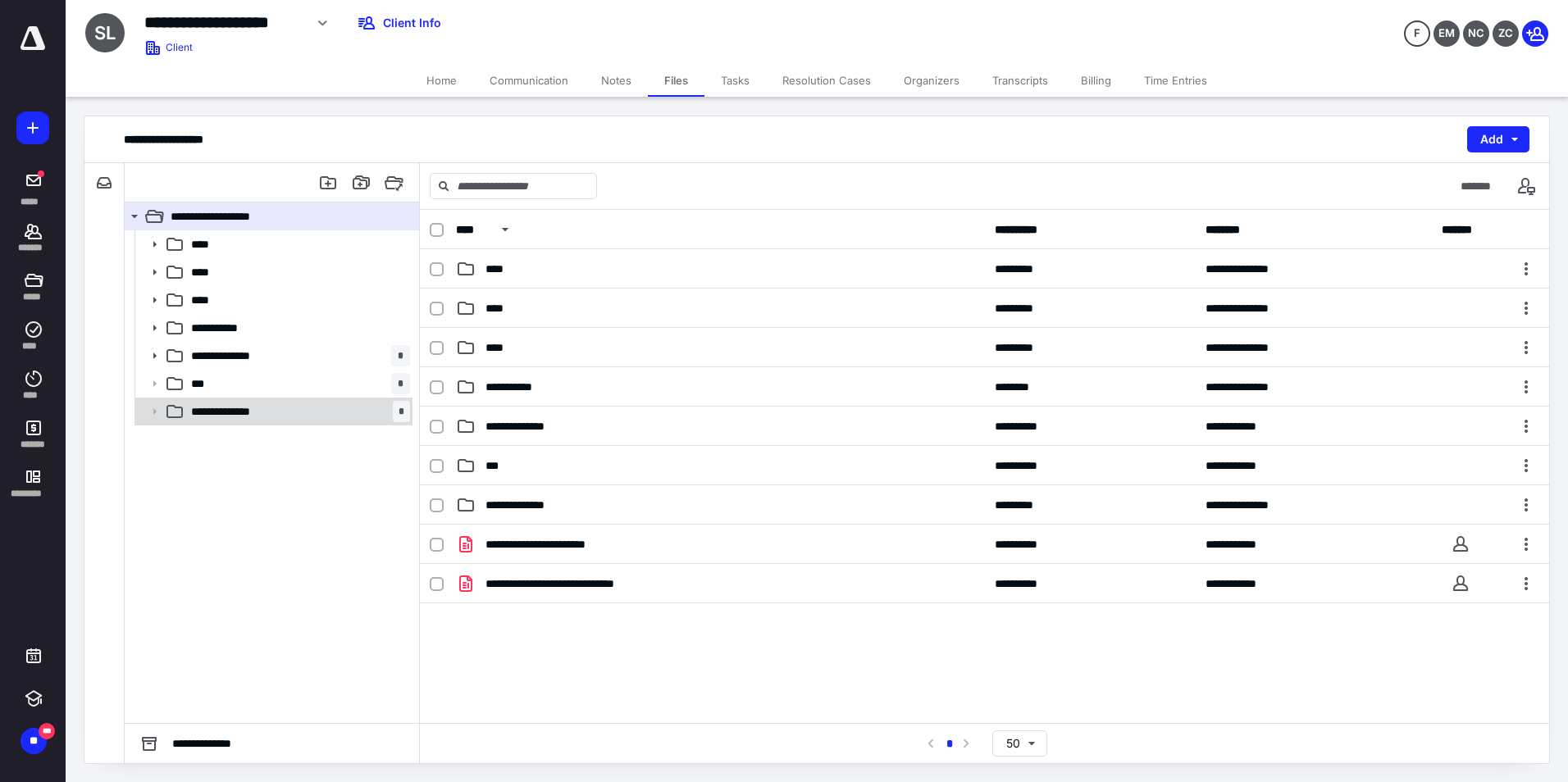 click on "**********" at bounding box center [297, 411] 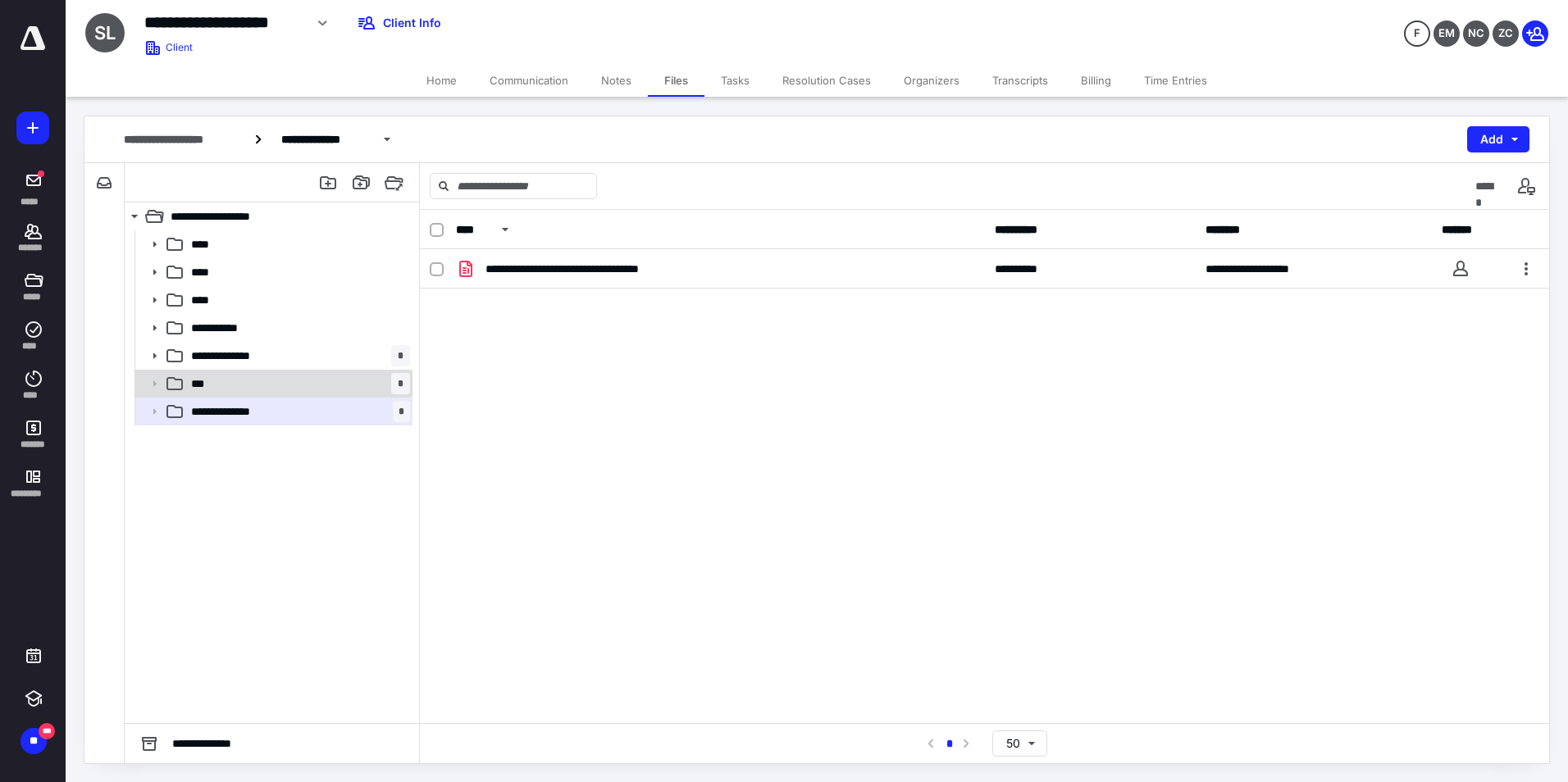 click on "*** *" at bounding box center (297, 384) 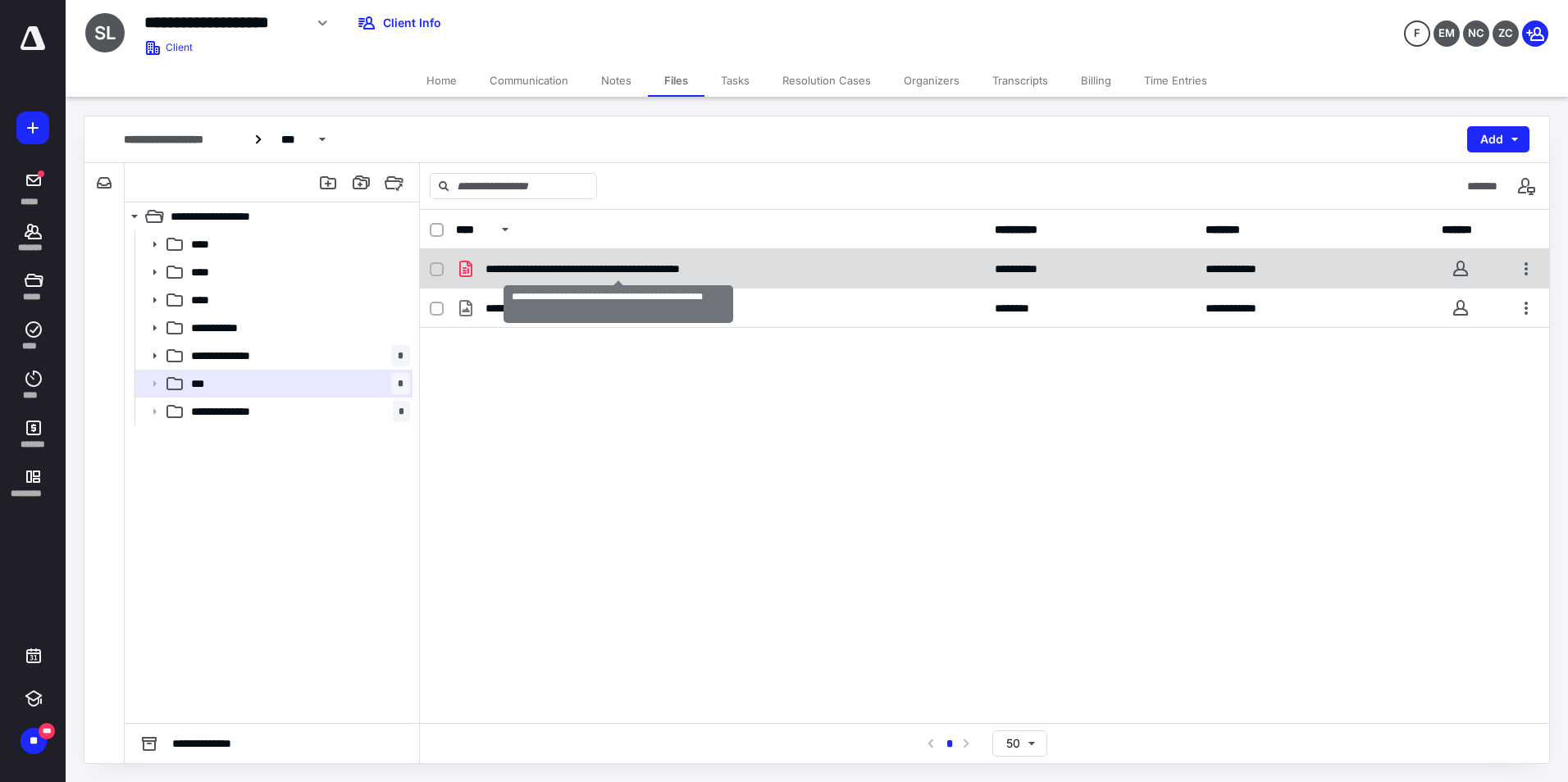 click on "**********" at bounding box center (618, 269) 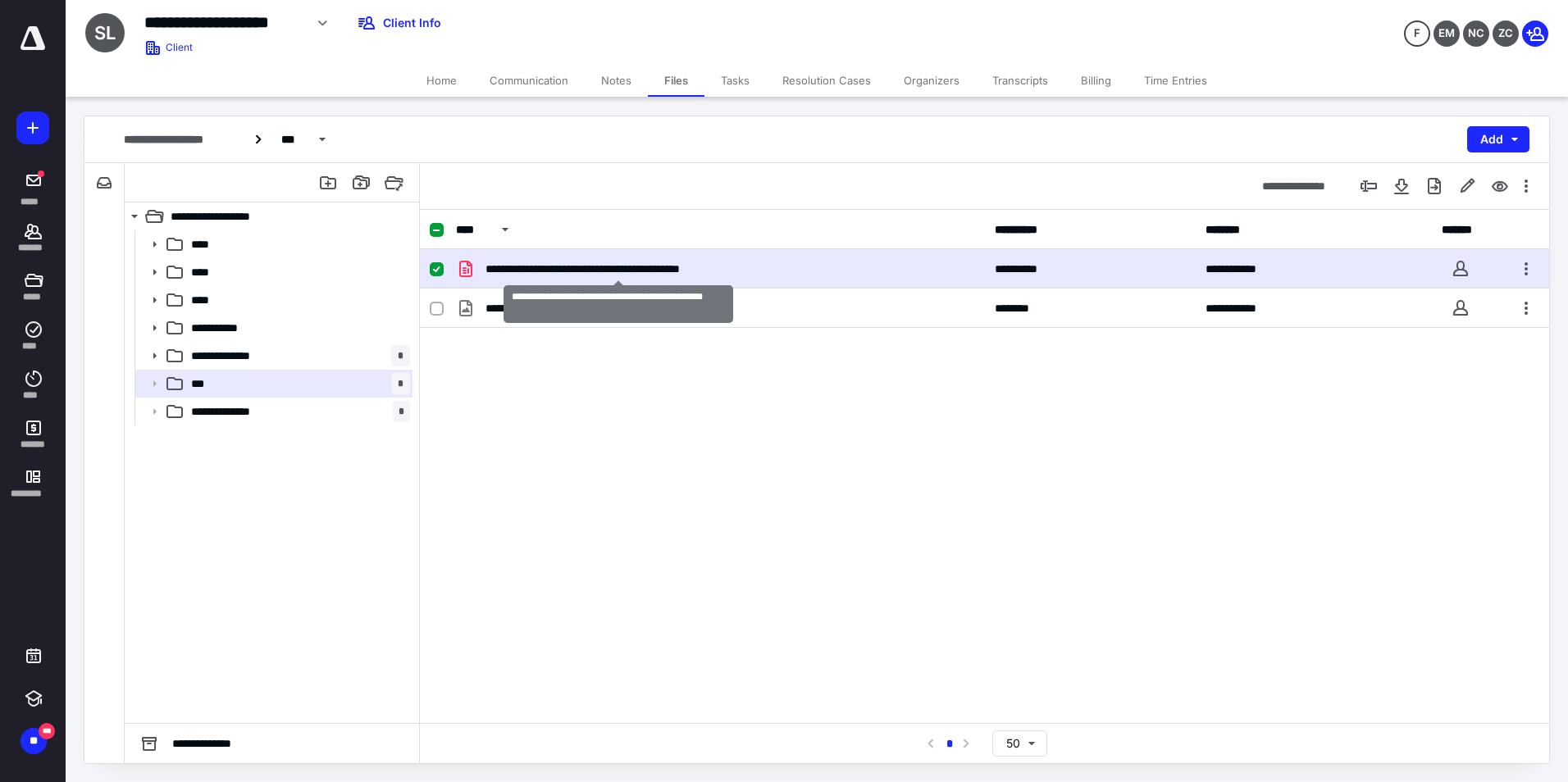 click on "**********" at bounding box center [618, 269] 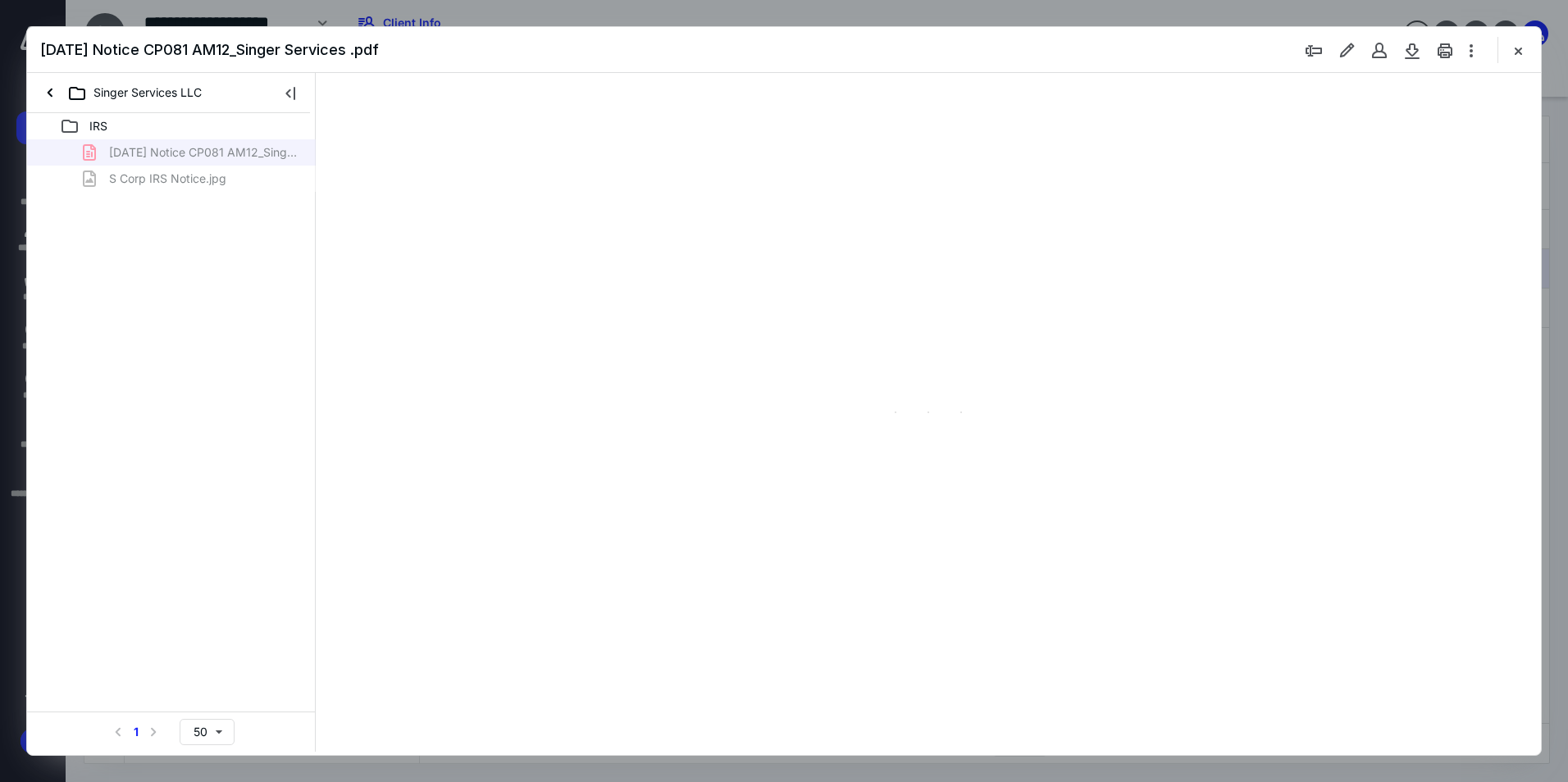 scroll, scrollTop: 0, scrollLeft: 0, axis: both 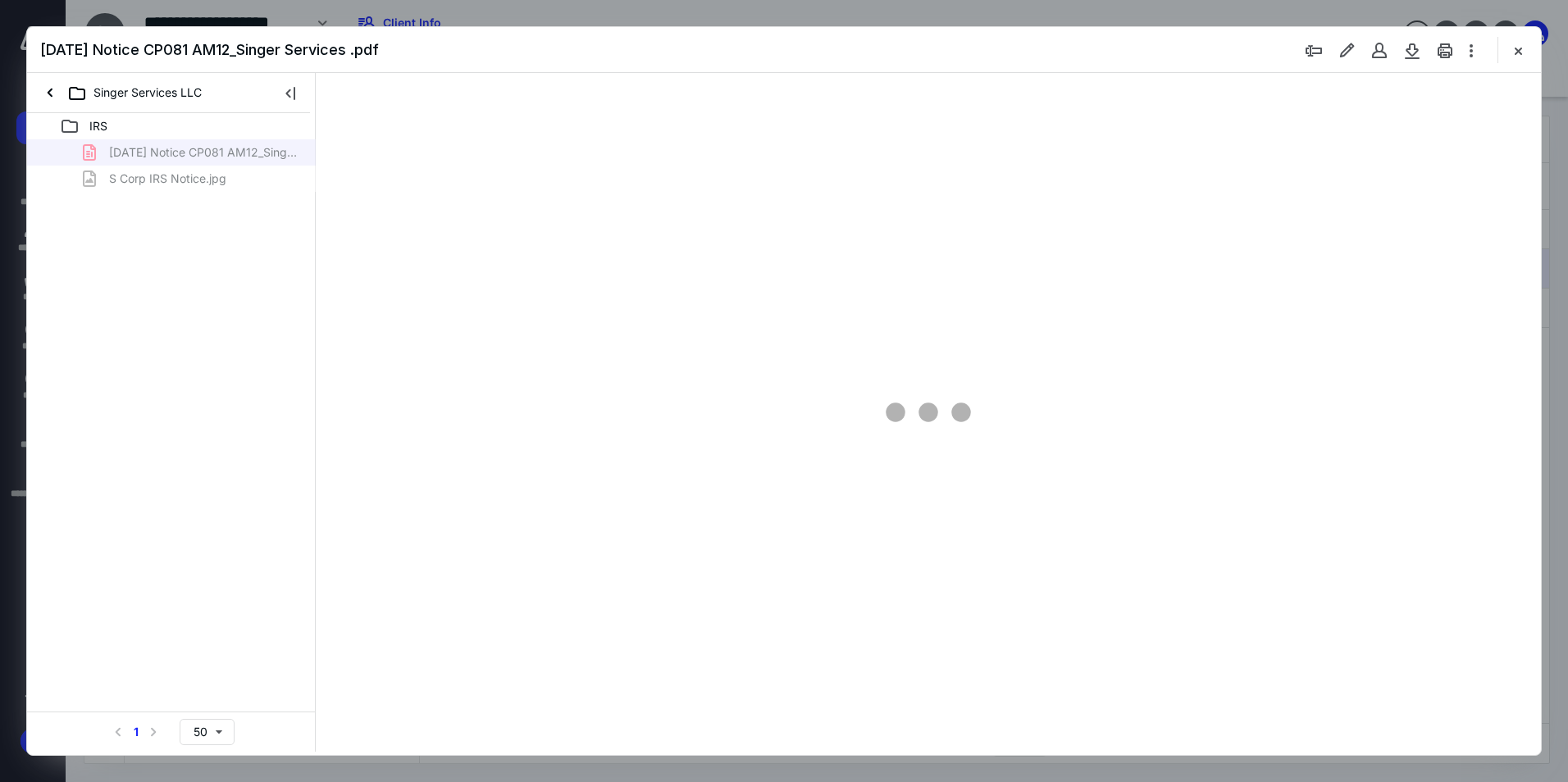 type on "94" 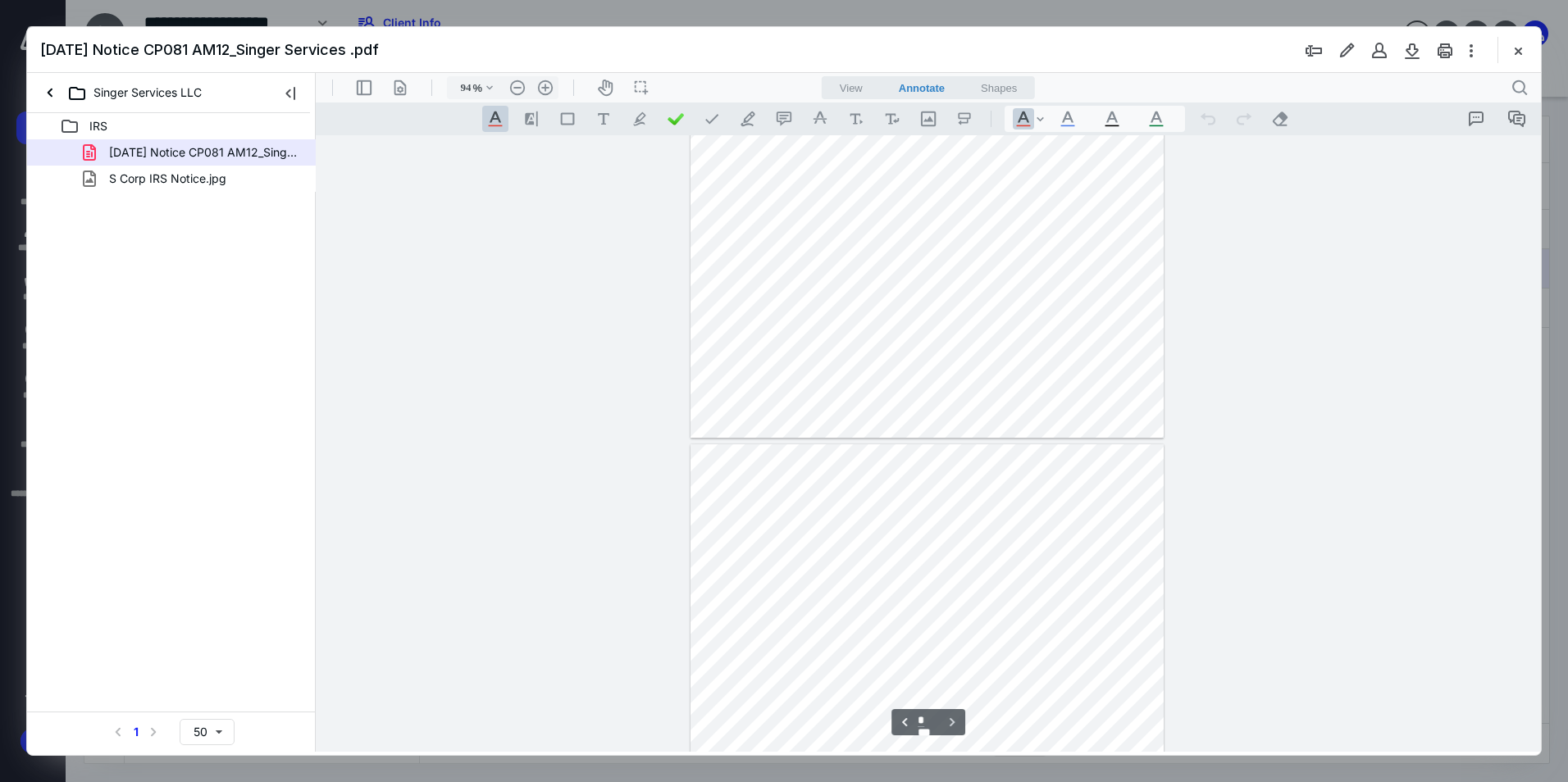 scroll, scrollTop: 2541, scrollLeft: 0, axis: vertical 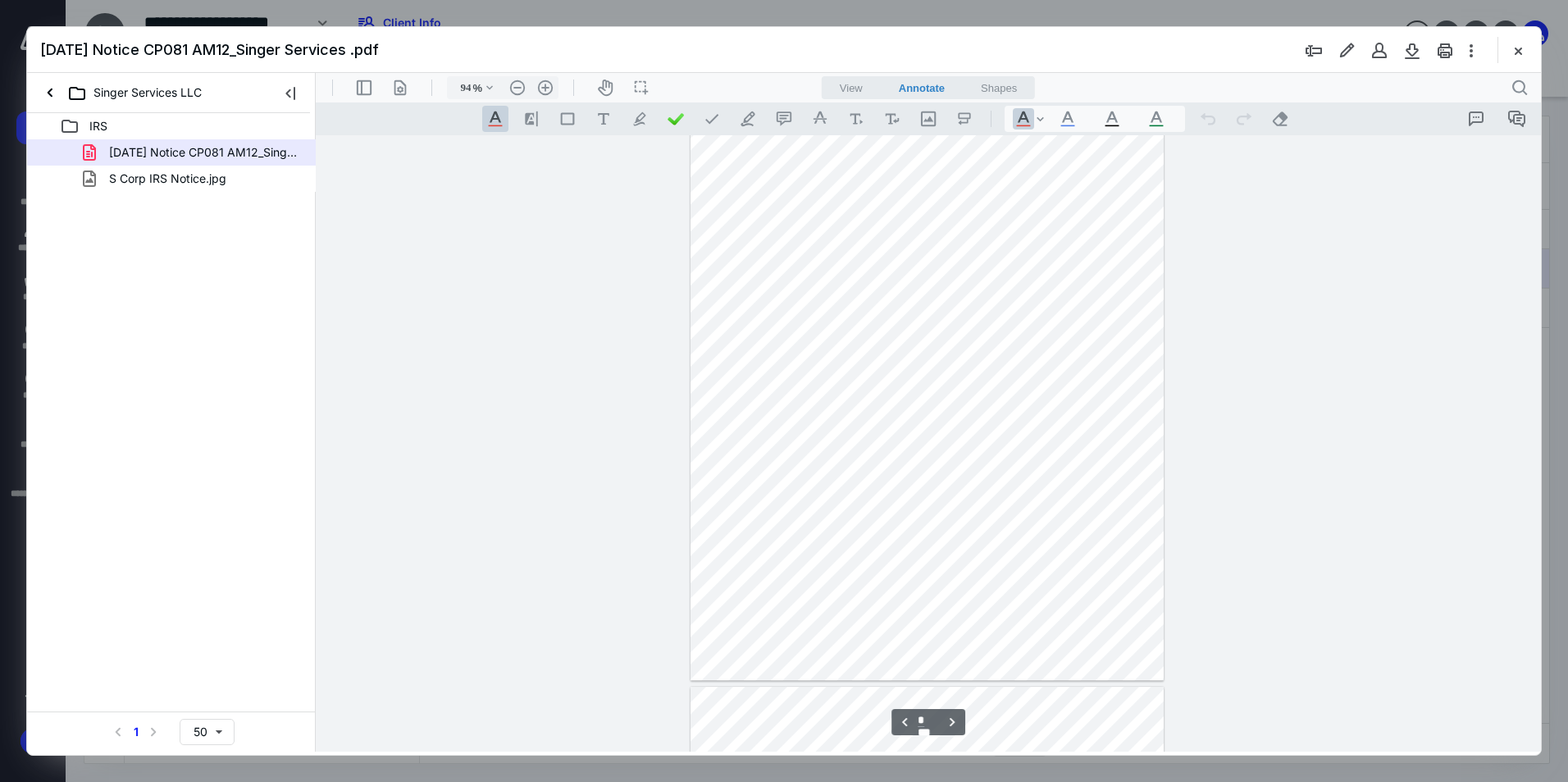 type on "*" 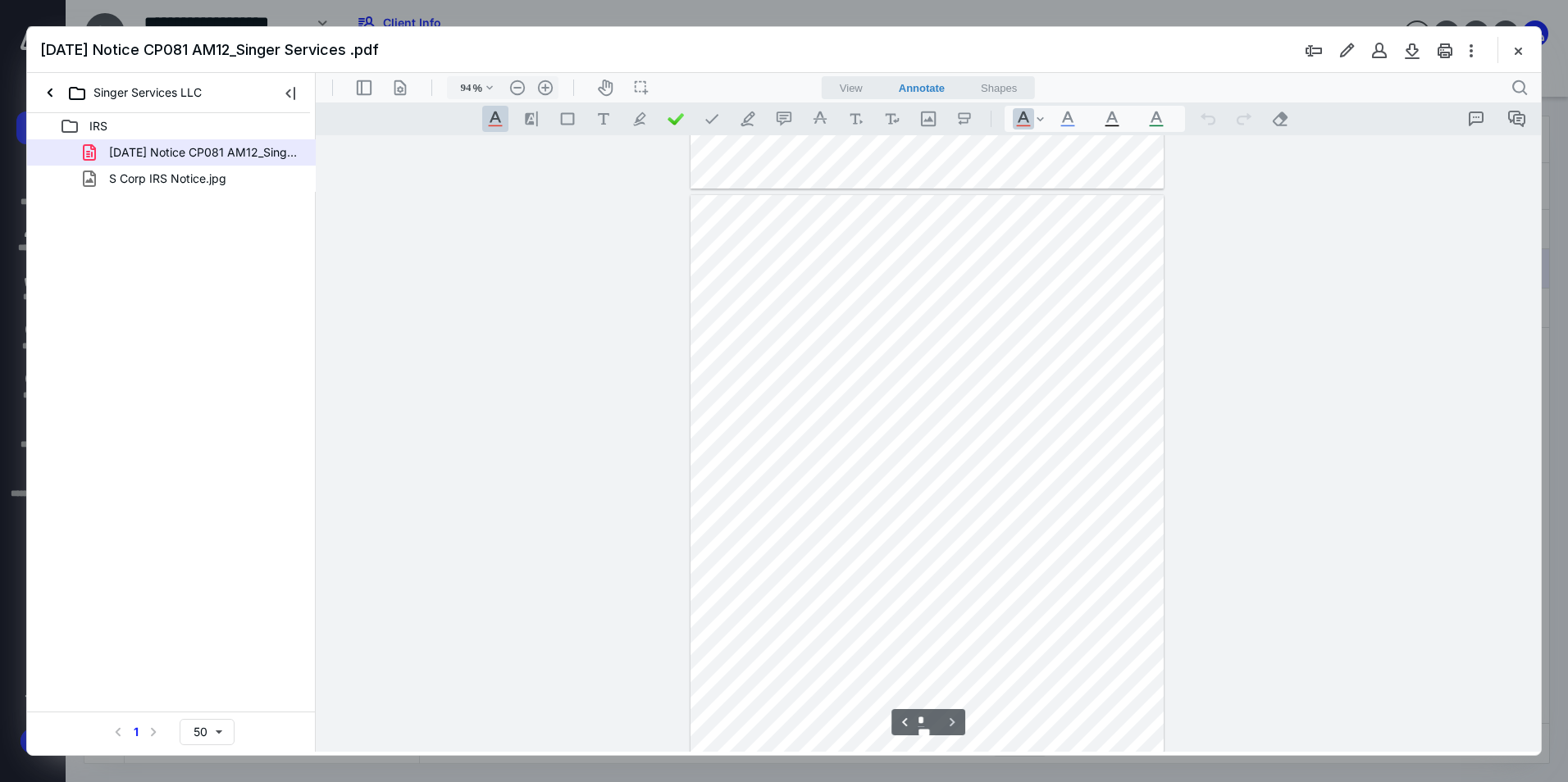 scroll, scrollTop: 3091, scrollLeft: 0, axis: vertical 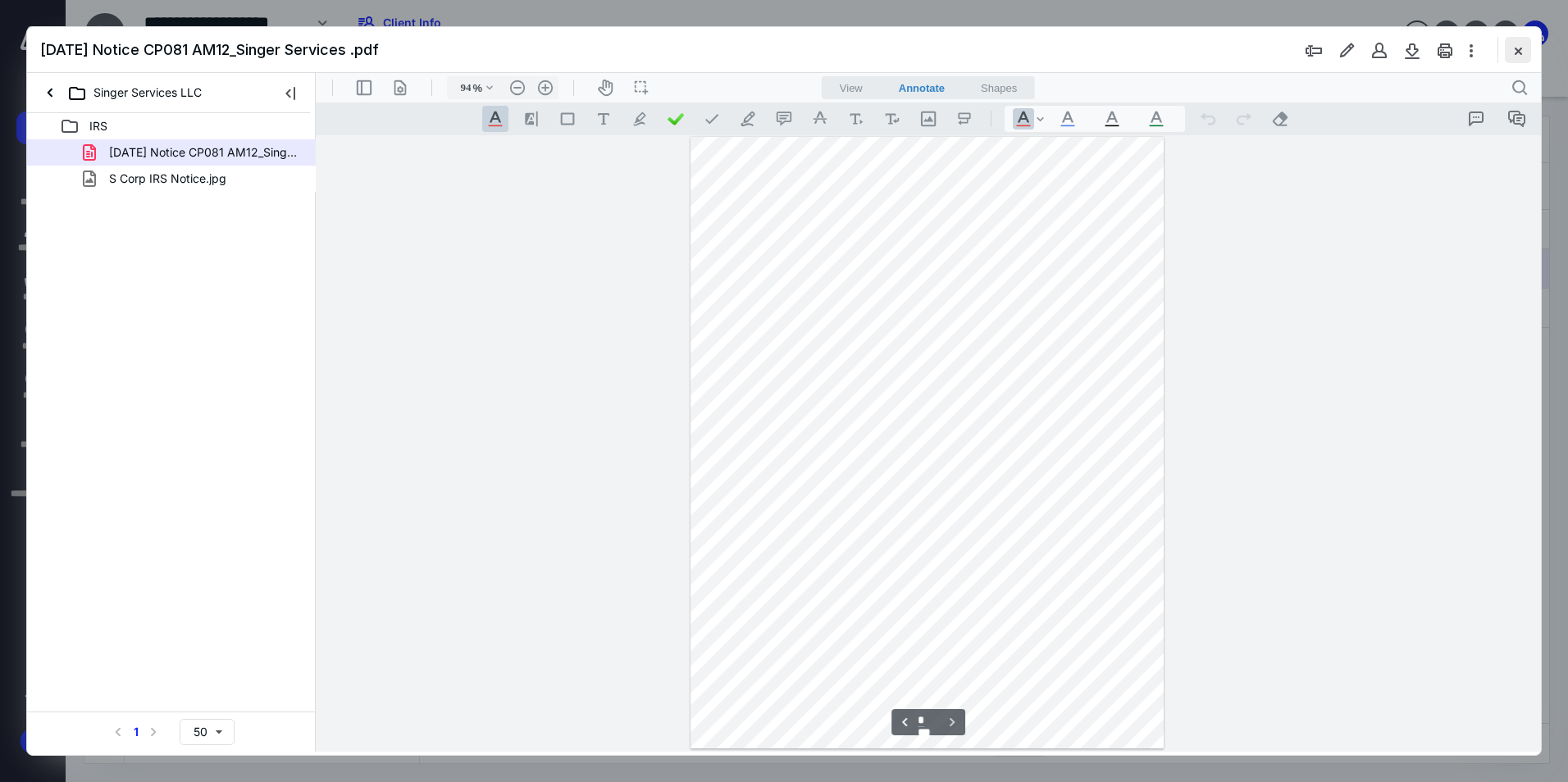 click at bounding box center (1518, 50) 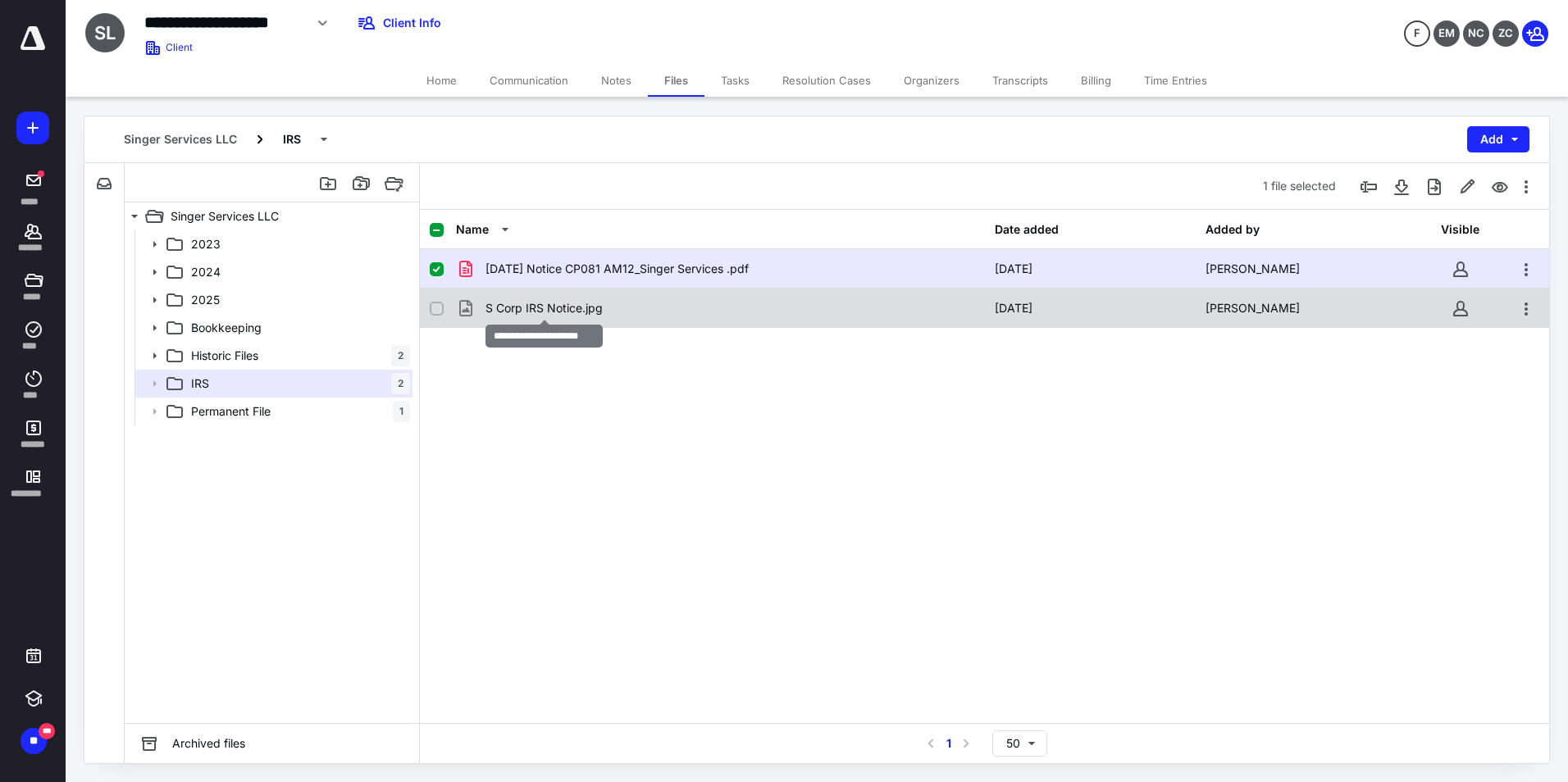 click on "S Corp IRS Notice.jpg" at bounding box center (544, 308) 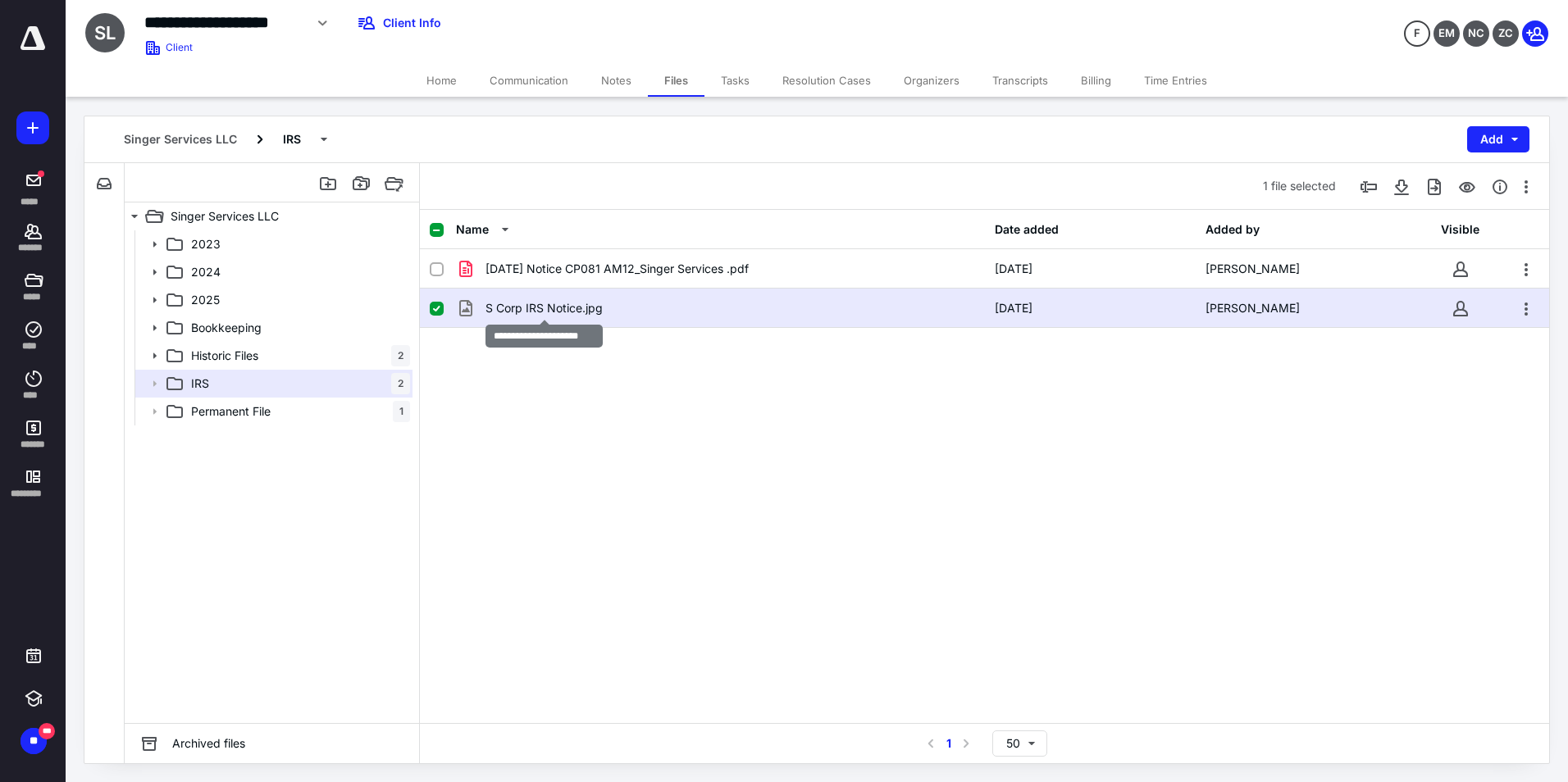 click on "S Corp IRS Notice.jpg" at bounding box center [544, 308] 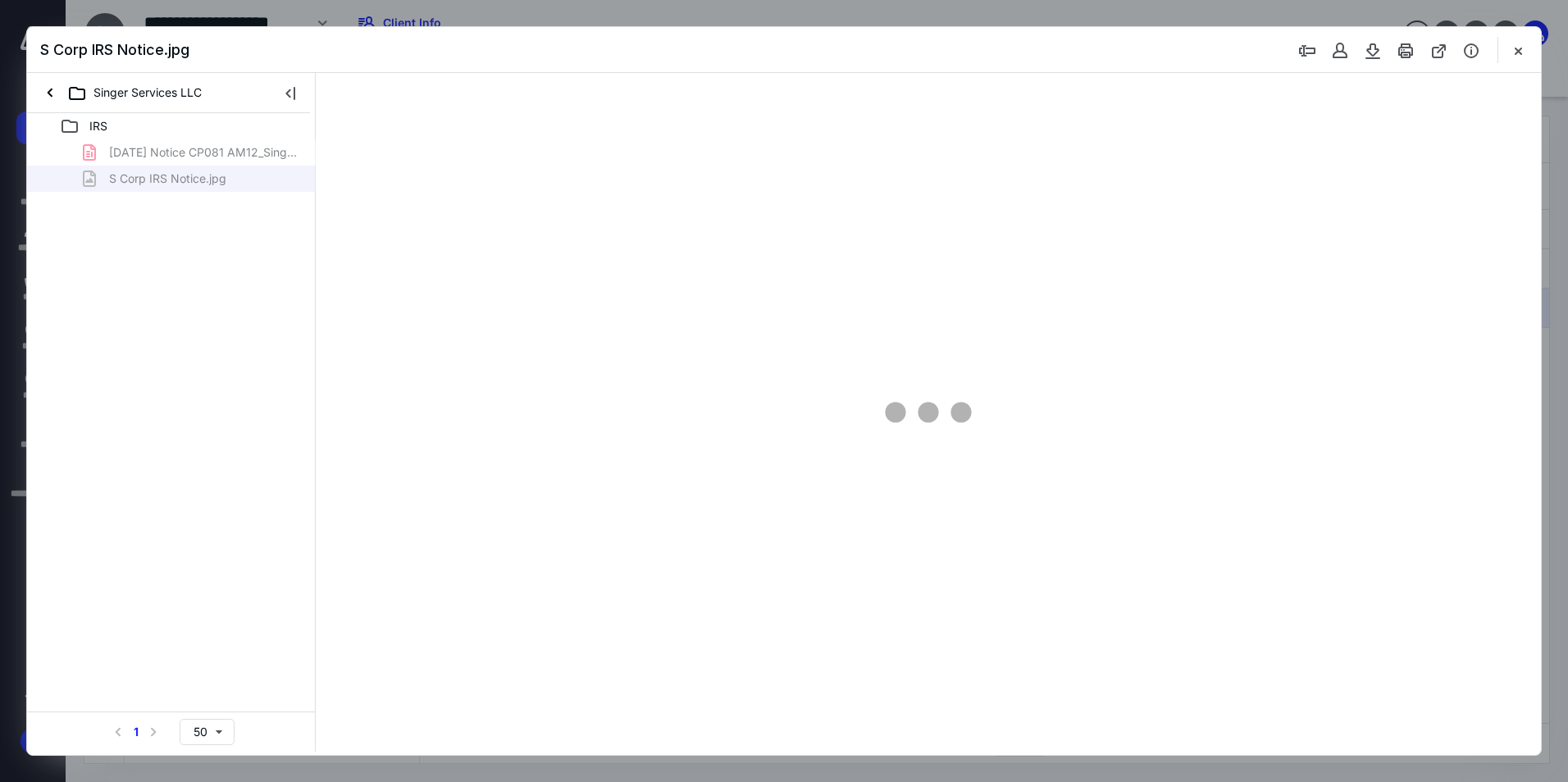 scroll, scrollTop: 0, scrollLeft: 0, axis: both 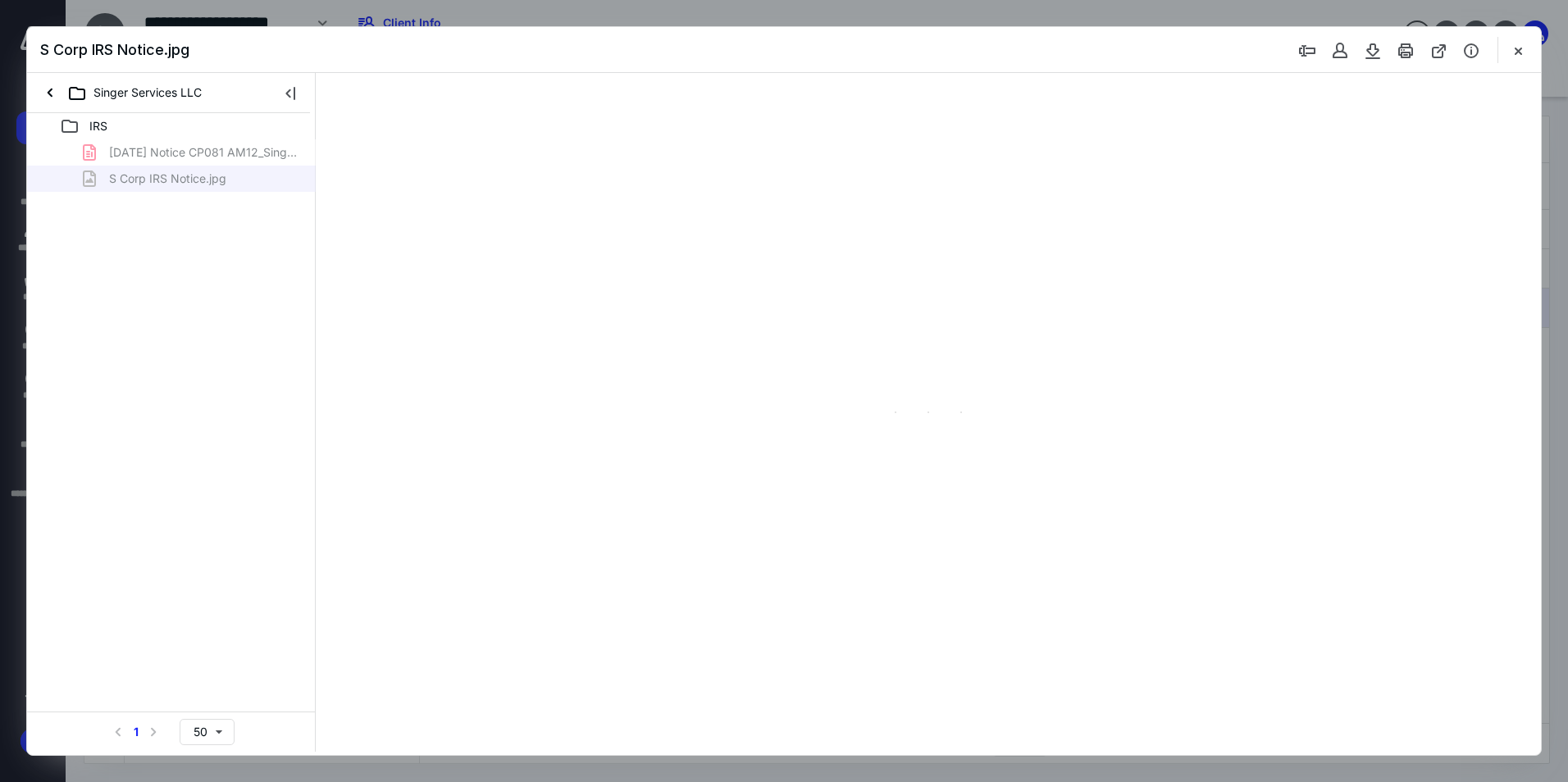 type on "94" 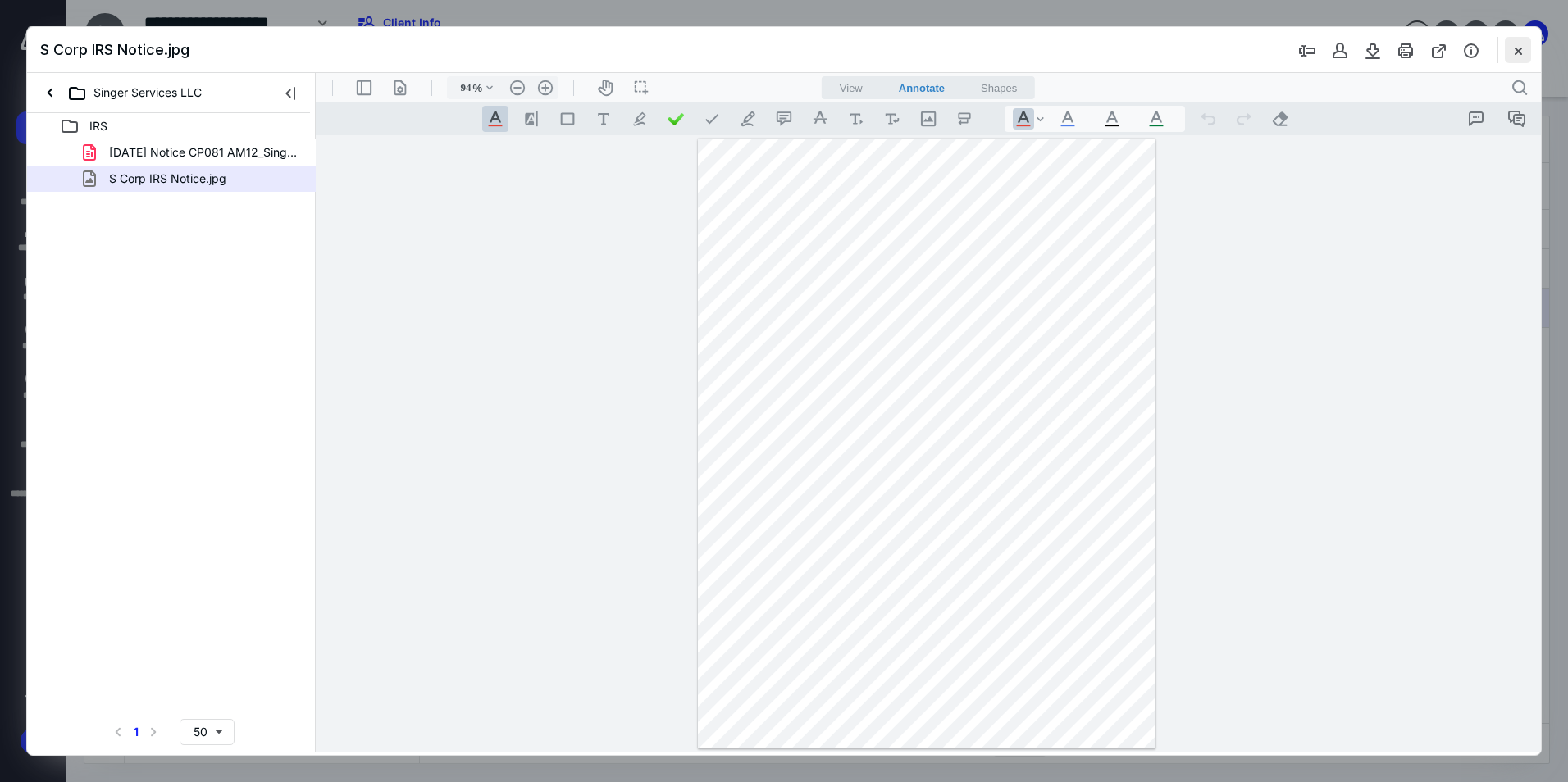 click at bounding box center [1518, 50] 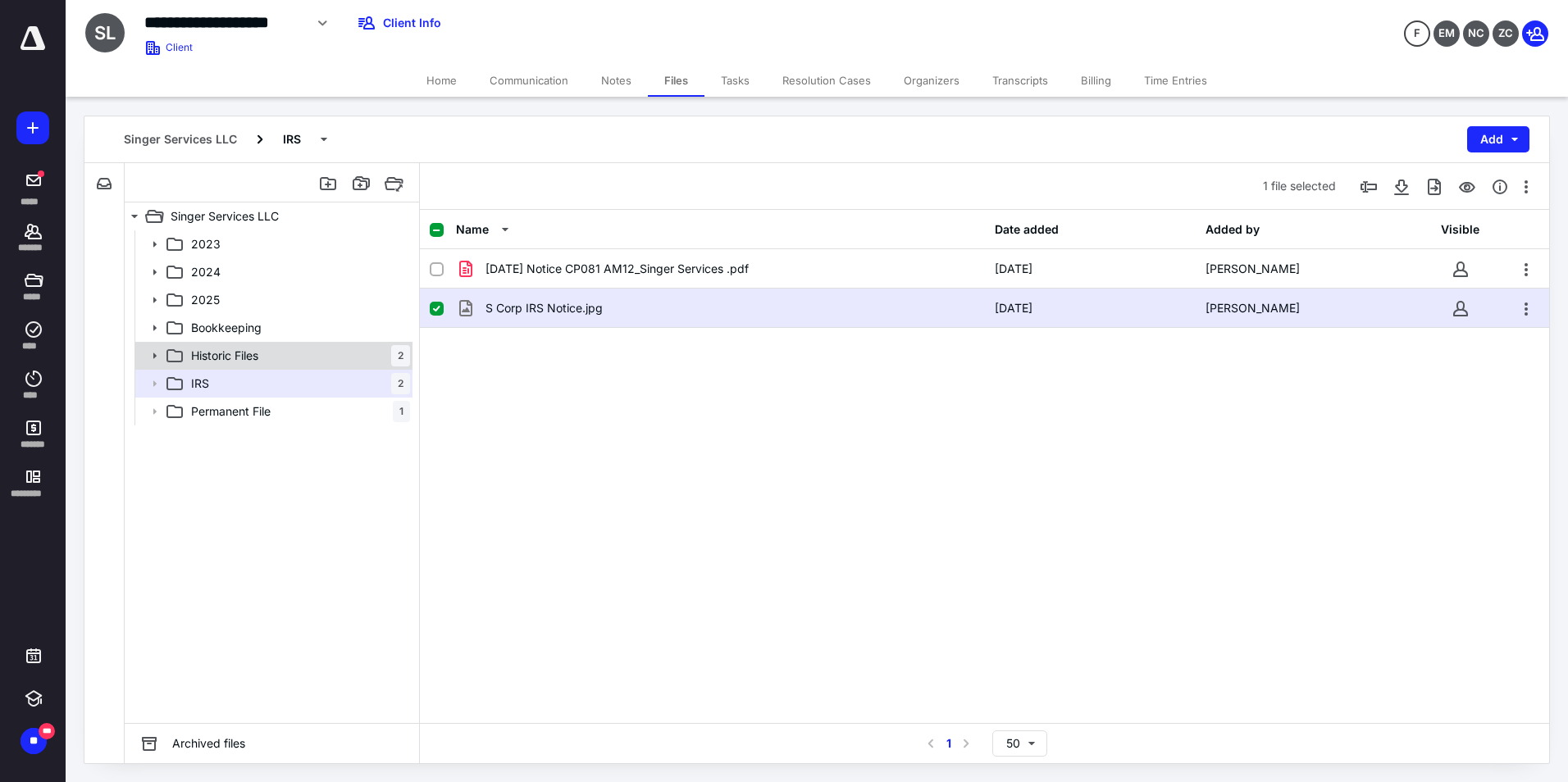 click on "Historic Files 2" at bounding box center (297, 356) 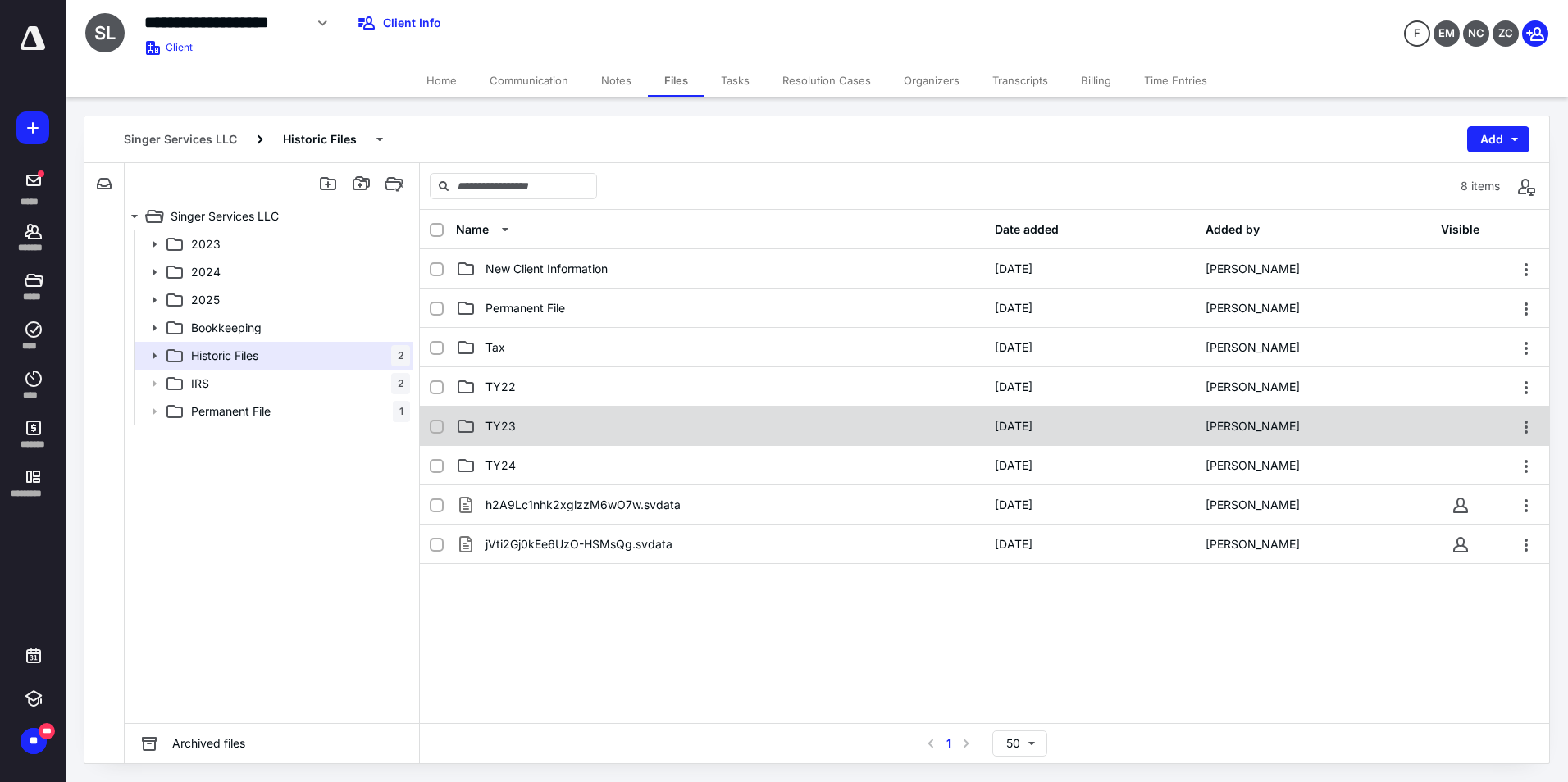 click on "TY23" at bounding box center [720, 426] 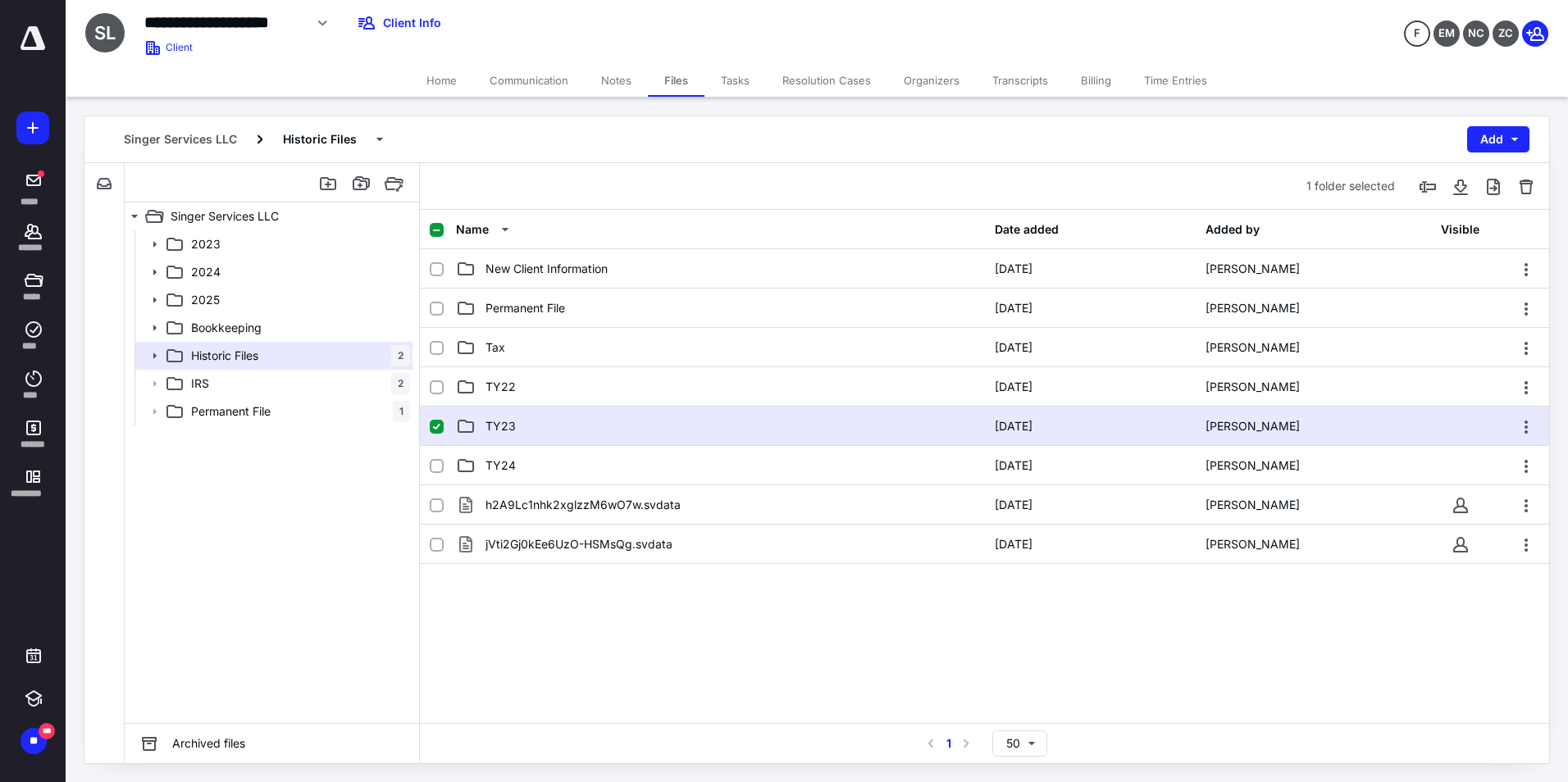click on "TY23" at bounding box center [720, 426] 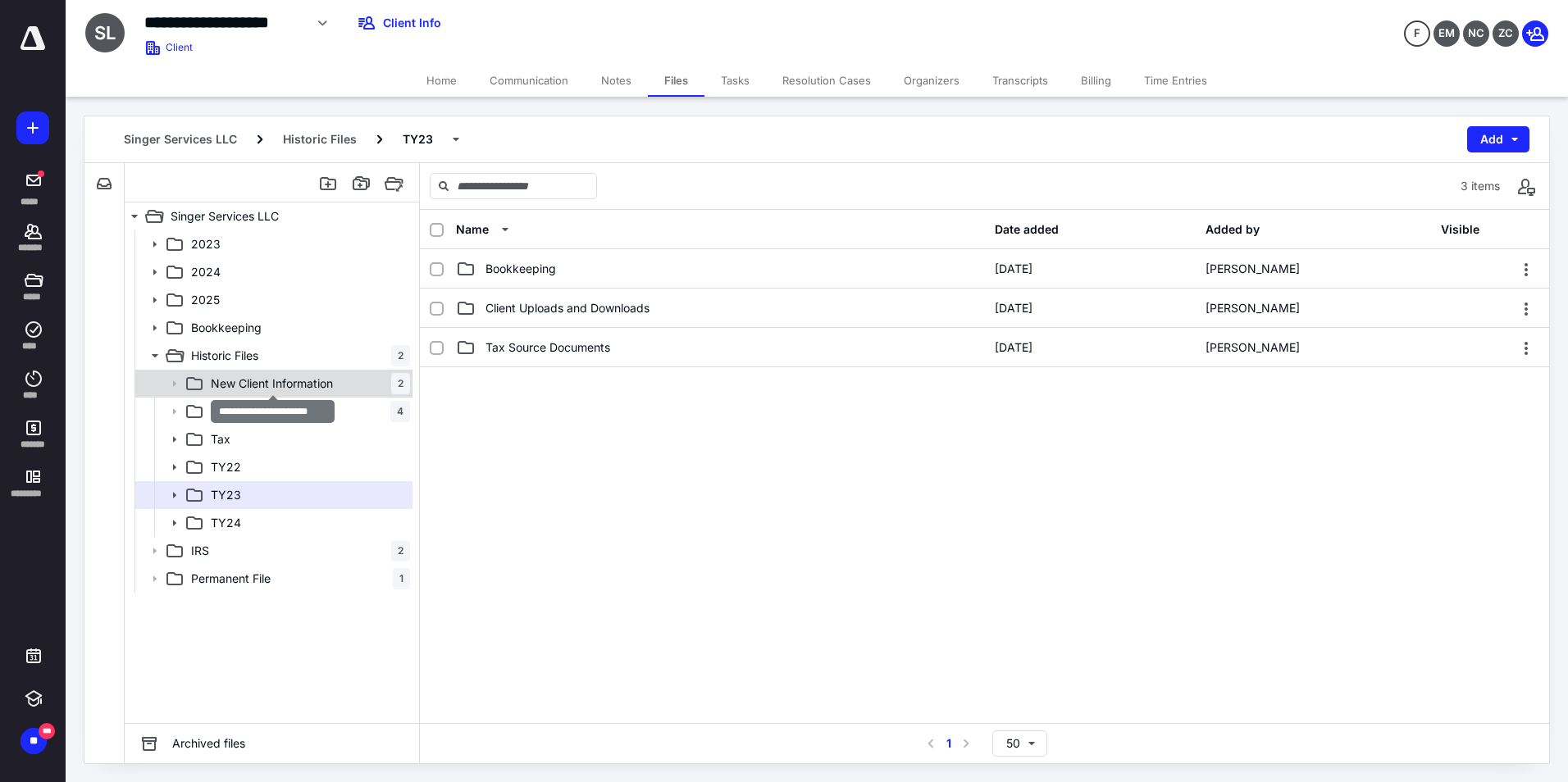 click on "New Client Information" at bounding box center [271, 384] 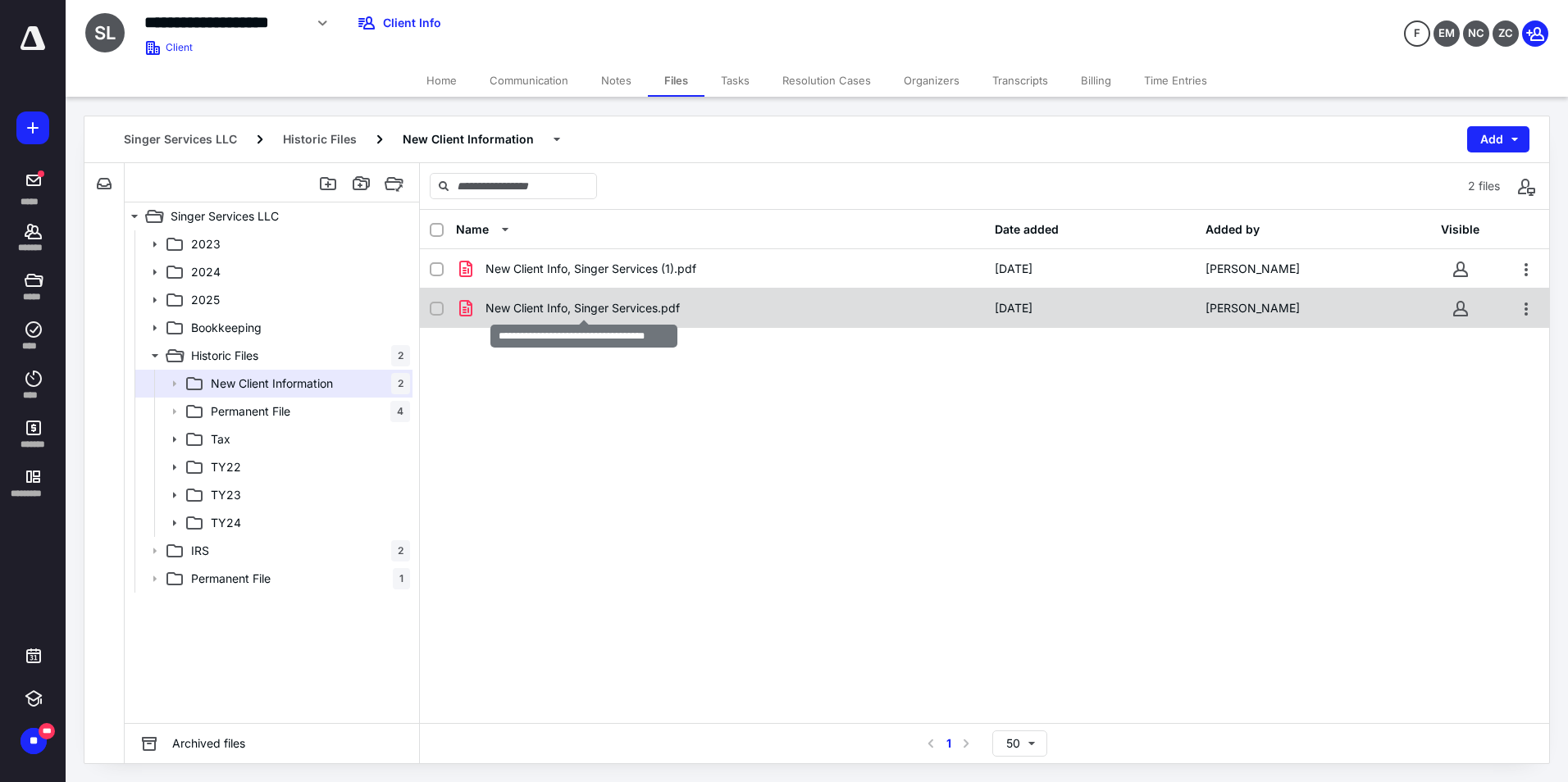 click on "New Client Info, Singer Services.pdf" at bounding box center [582, 308] 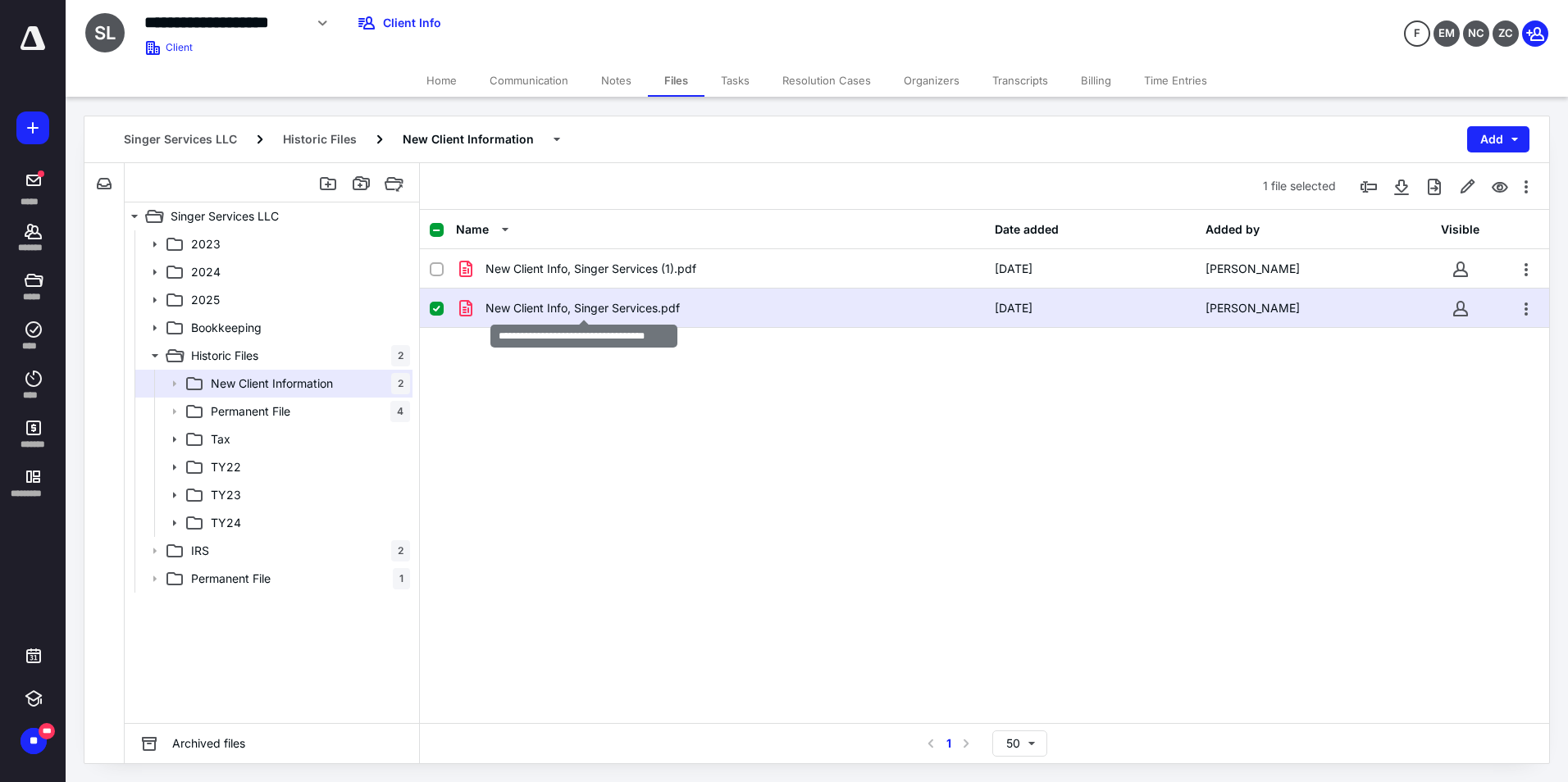 click on "New Client Info, Singer Services.pdf" at bounding box center (582, 308) 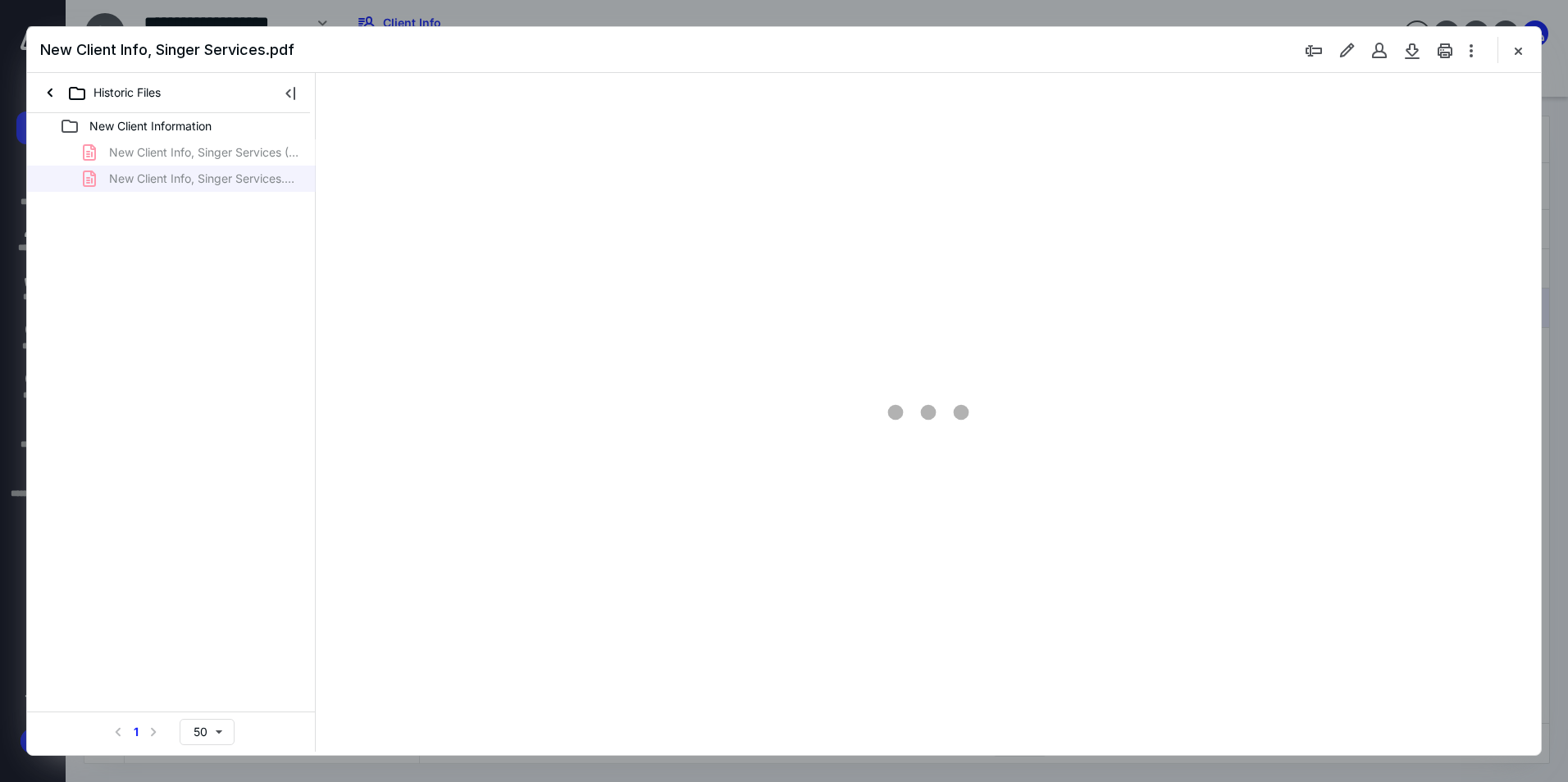 scroll, scrollTop: 0, scrollLeft: 0, axis: both 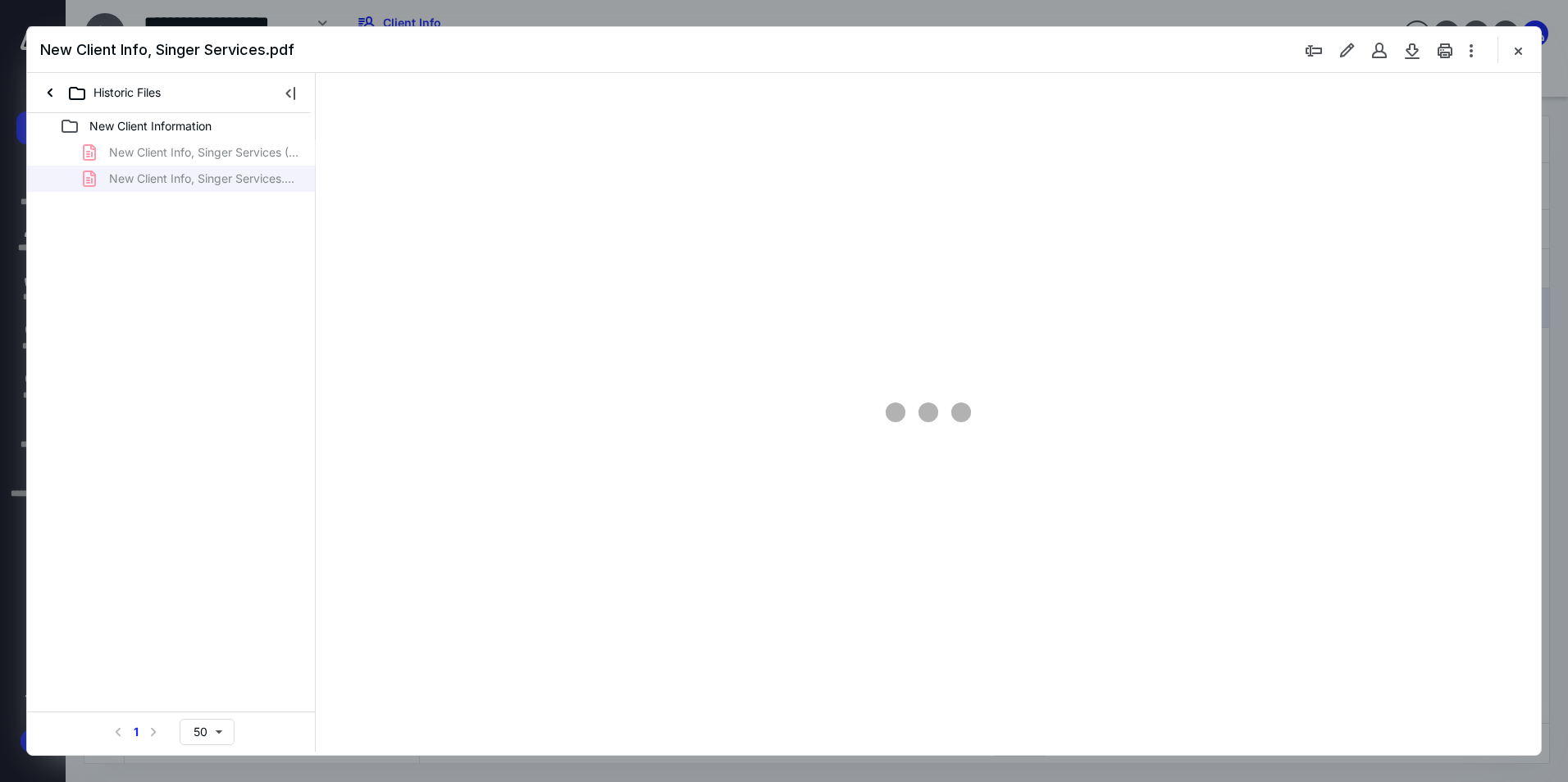 type on "94" 